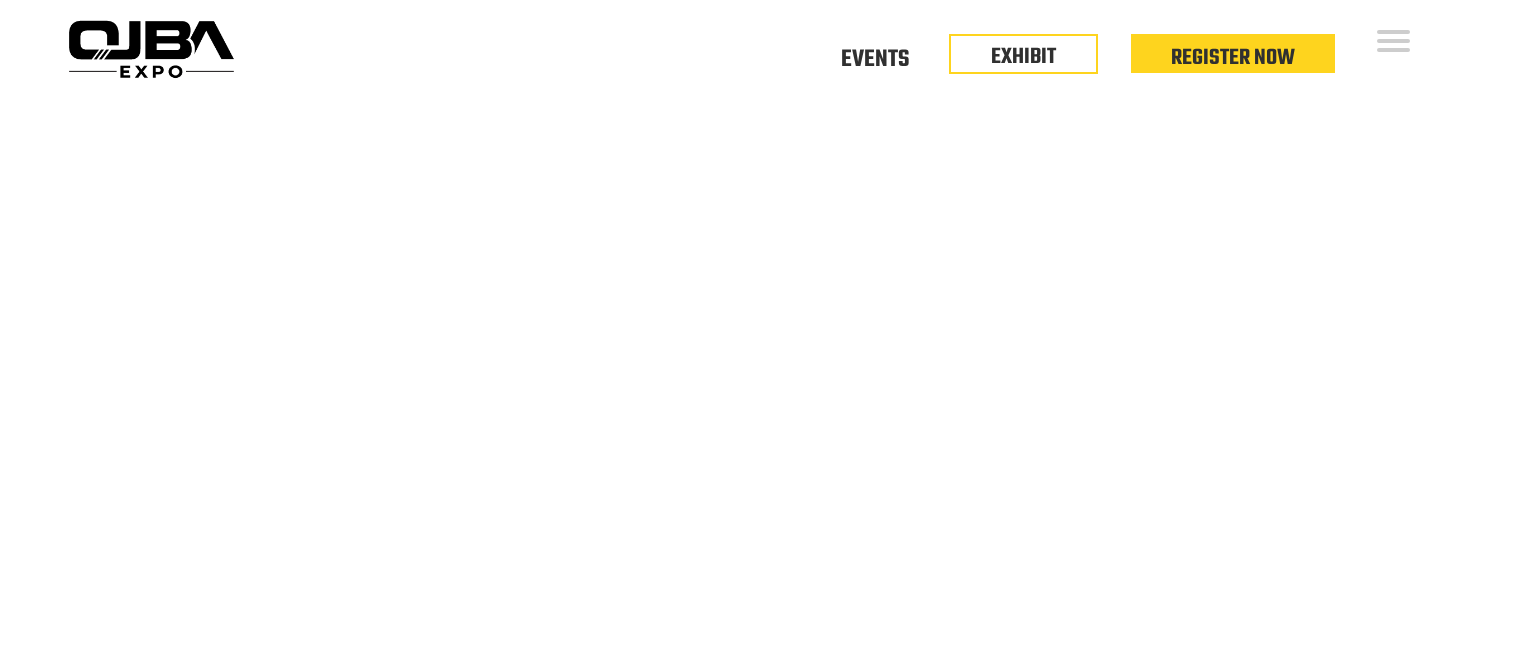 scroll, scrollTop: 0, scrollLeft: 0, axis: both 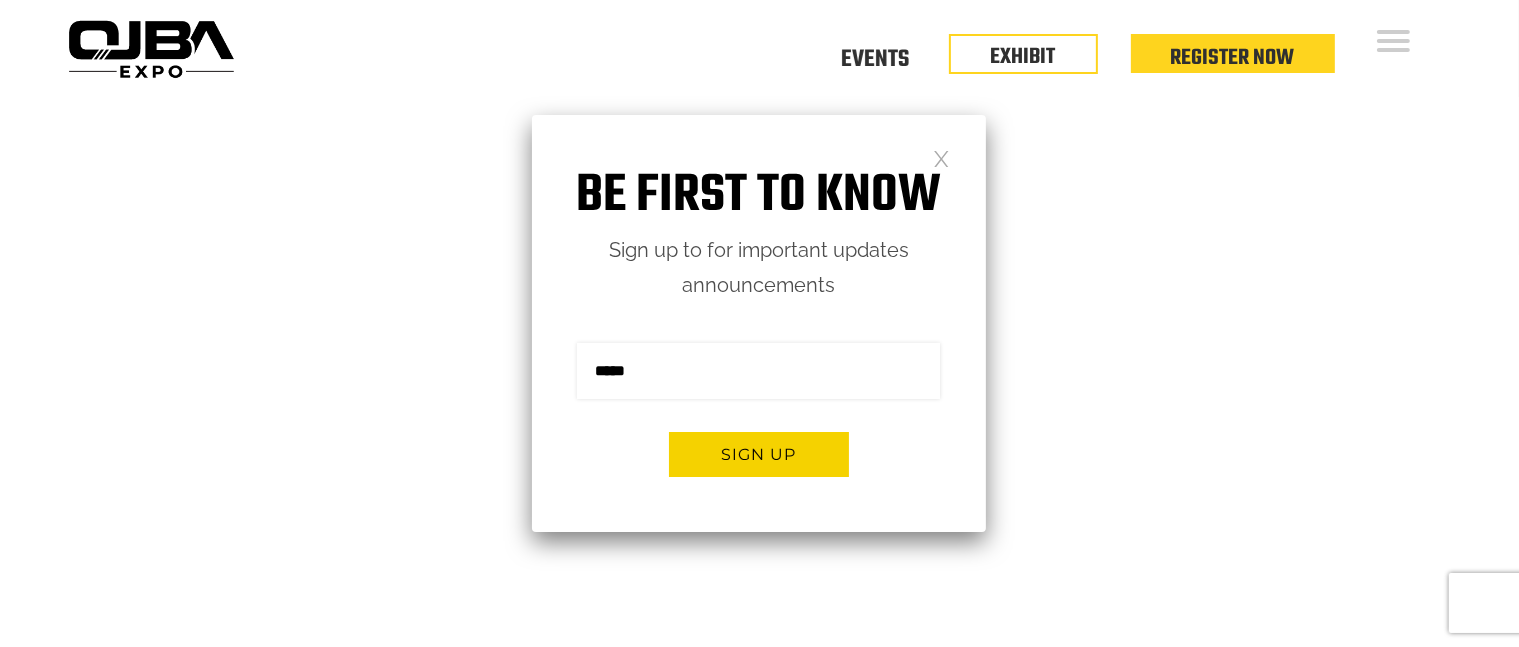 click at bounding box center (758, 371) 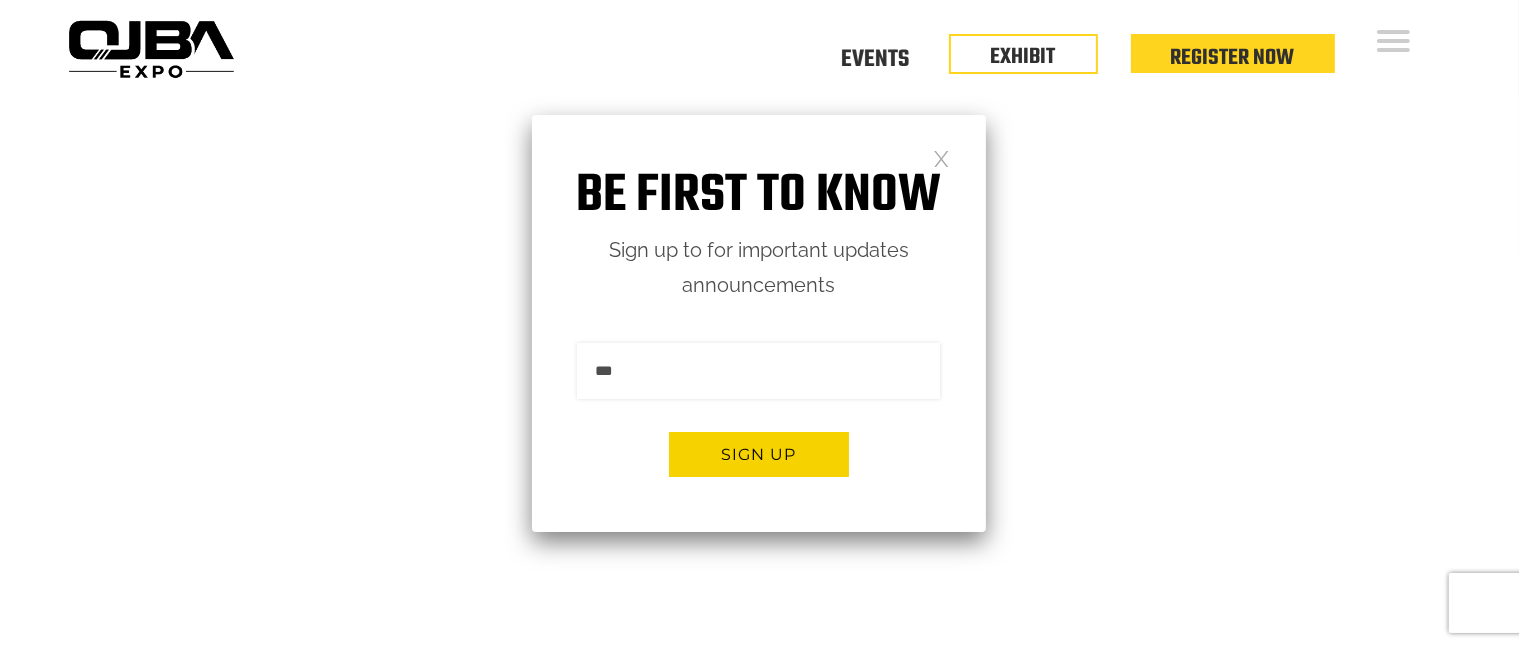 scroll, scrollTop: 0, scrollLeft: 0, axis: both 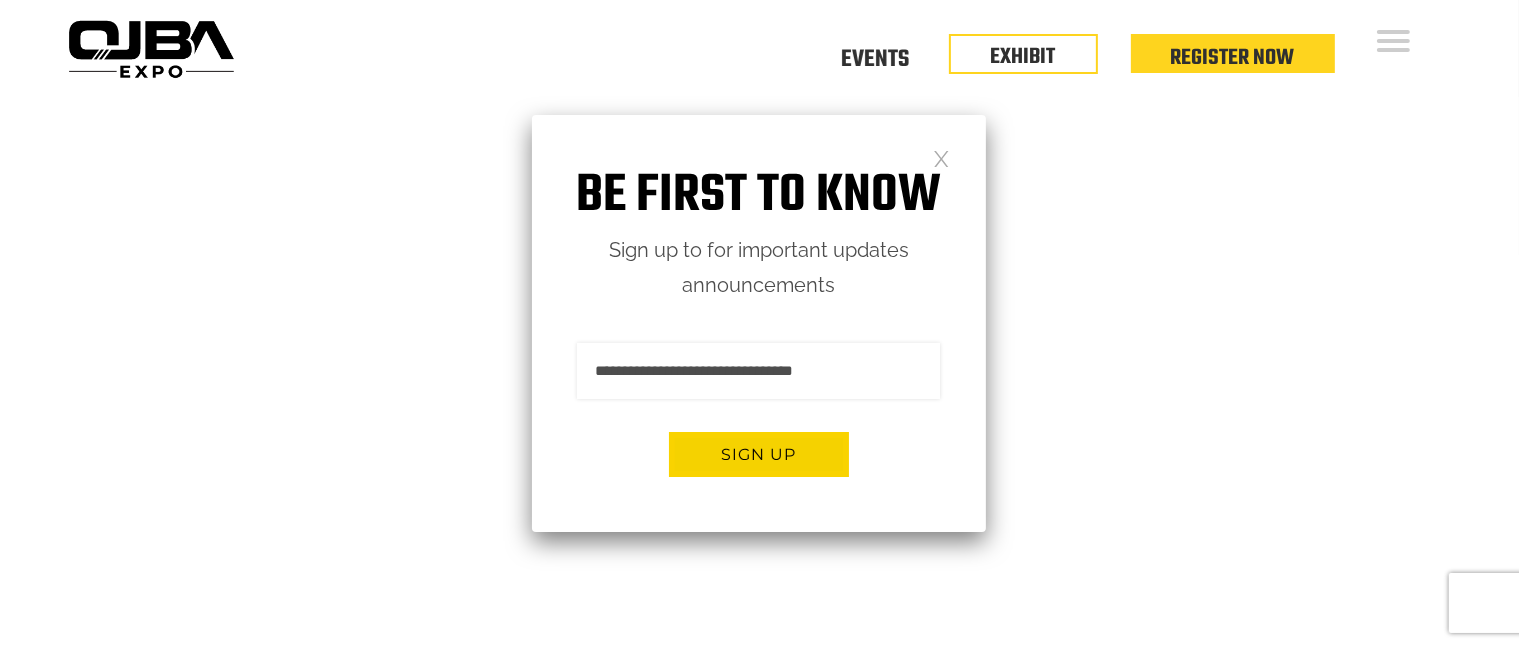 type on "**********" 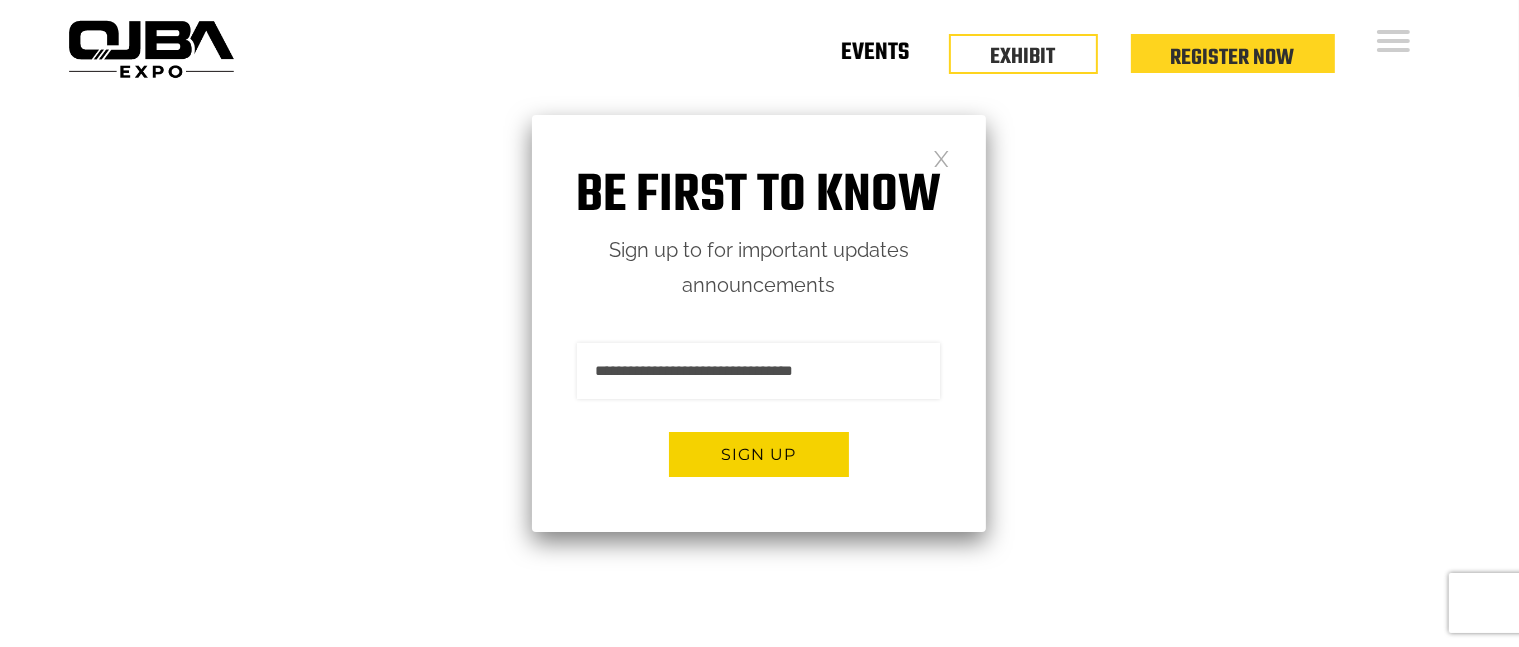 click on "Events" at bounding box center (875, 56) 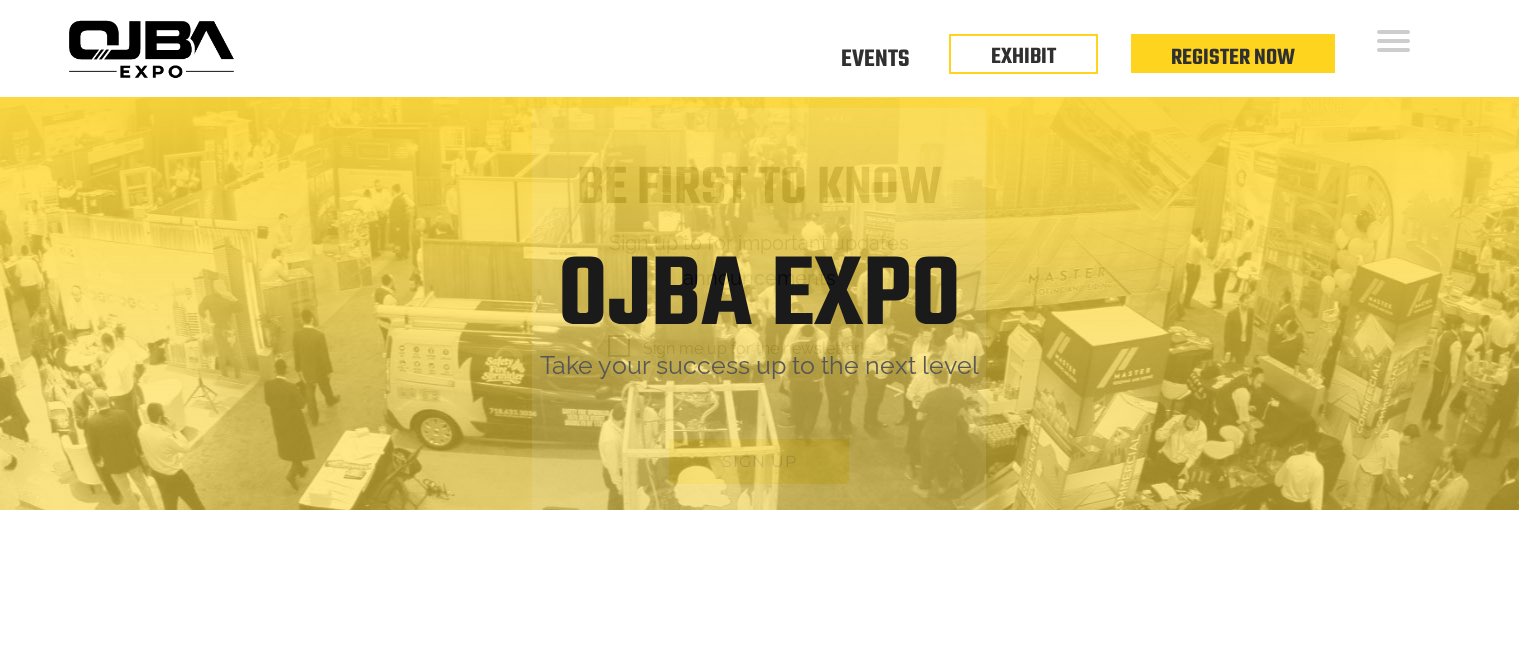 scroll, scrollTop: 0, scrollLeft: 0, axis: both 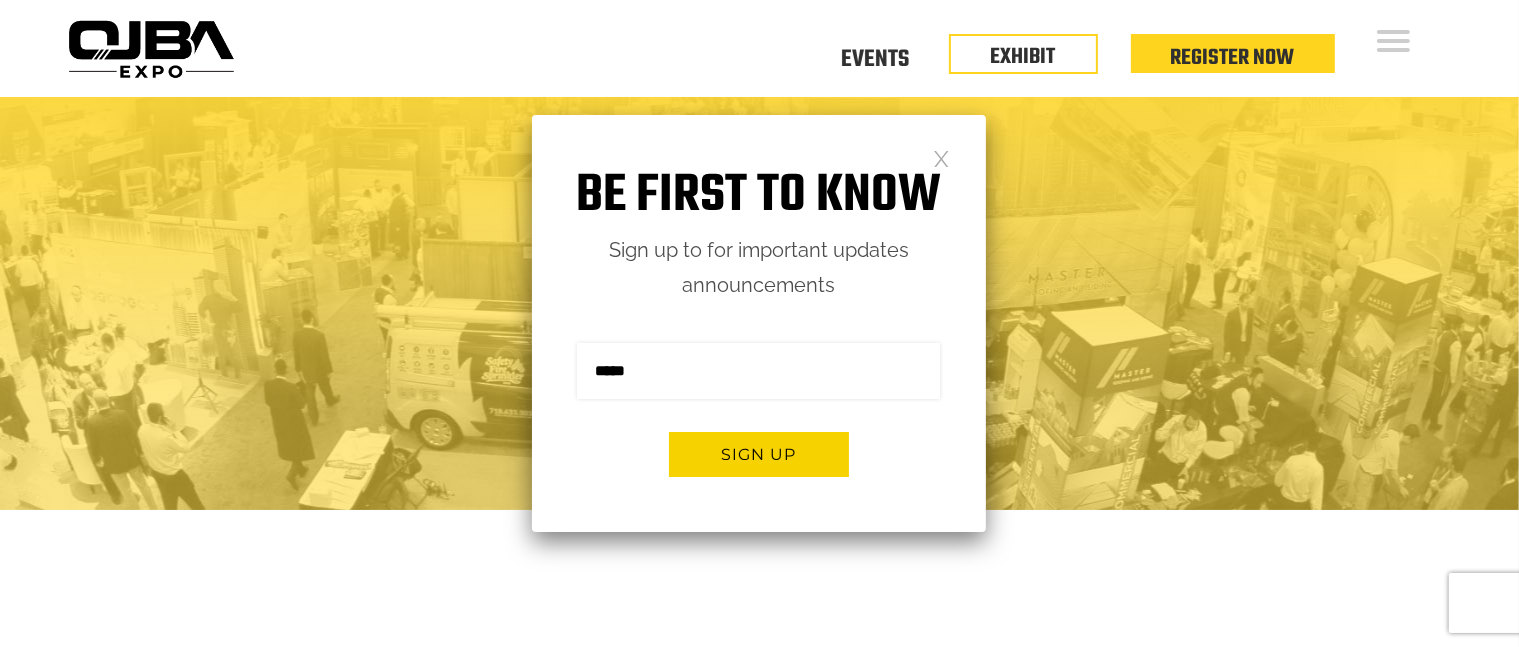 click at bounding box center (758, 371) 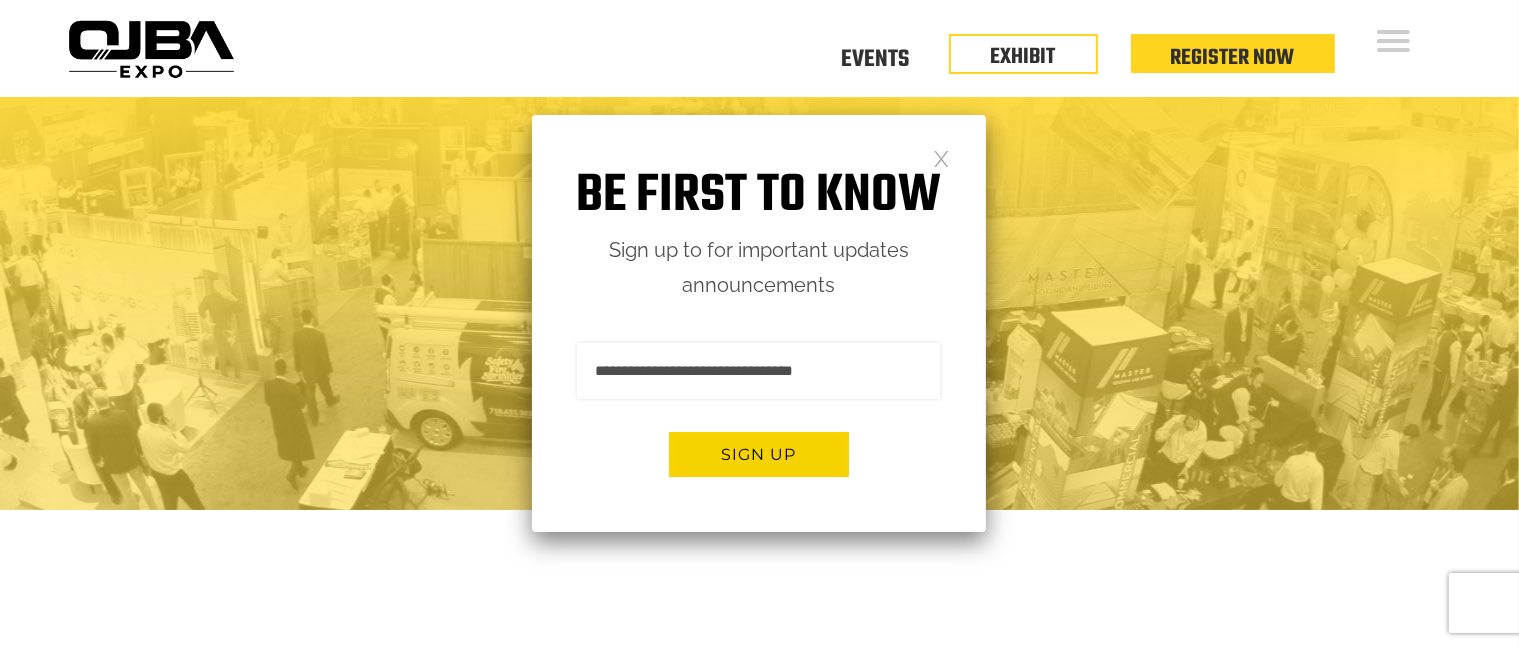 click on "Sign up" at bounding box center [759, 454] 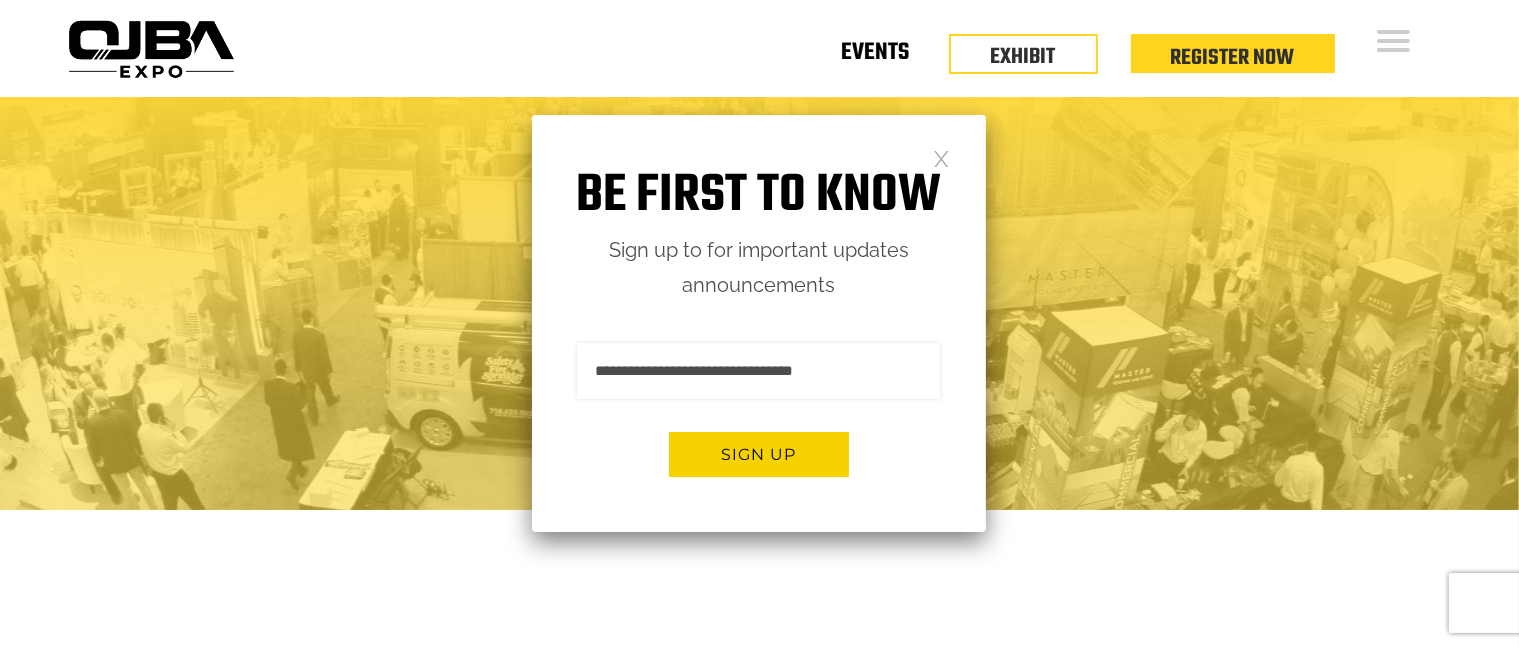 click on "Events" at bounding box center [875, 56] 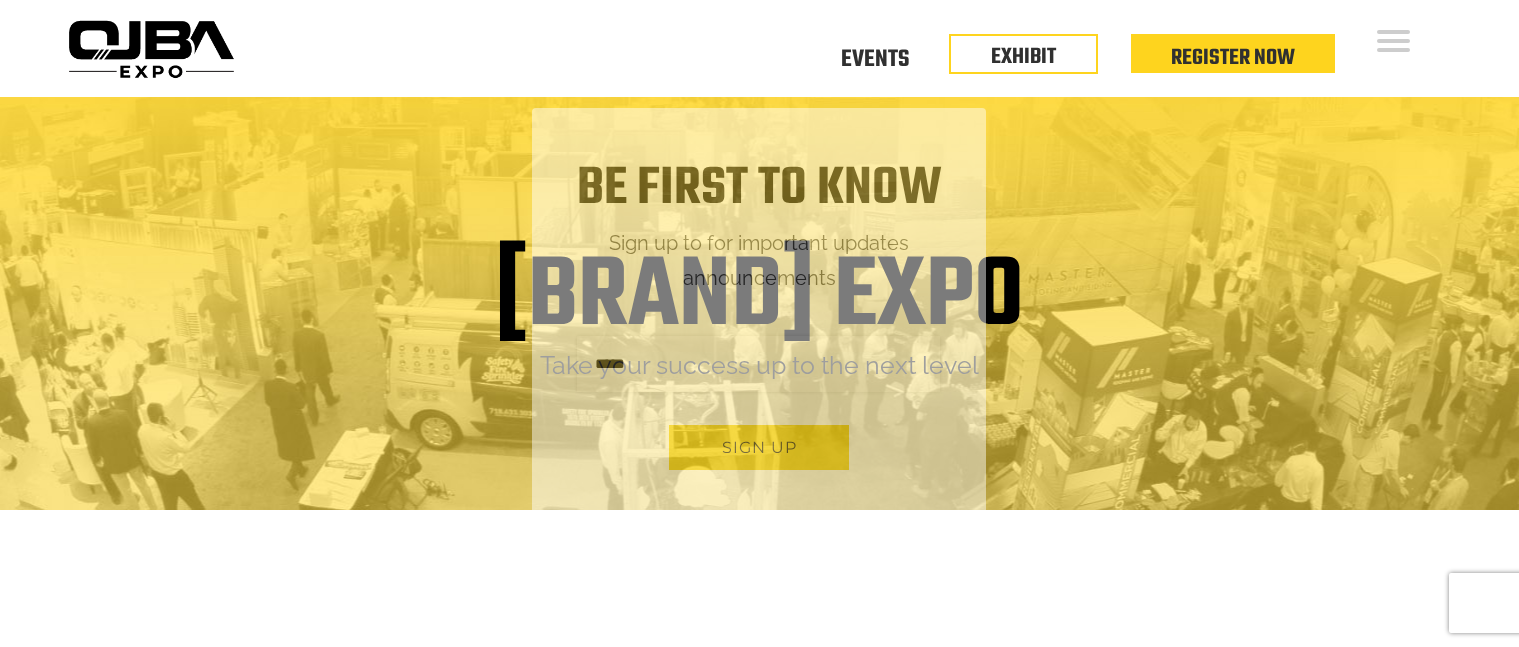 scroll, scrollTop: 0, scrollLeft: 0, axis: both 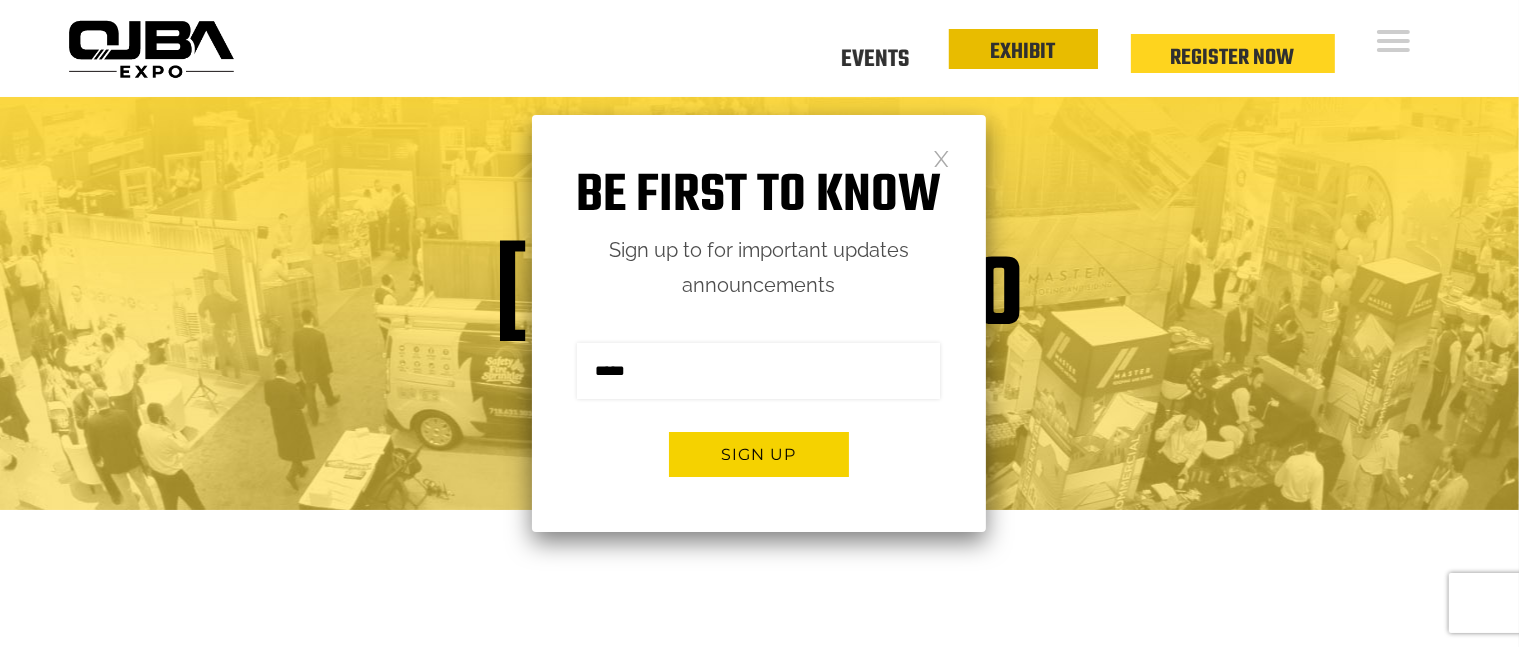click on "EXHIBIT" at bounding box center [1023, 49] 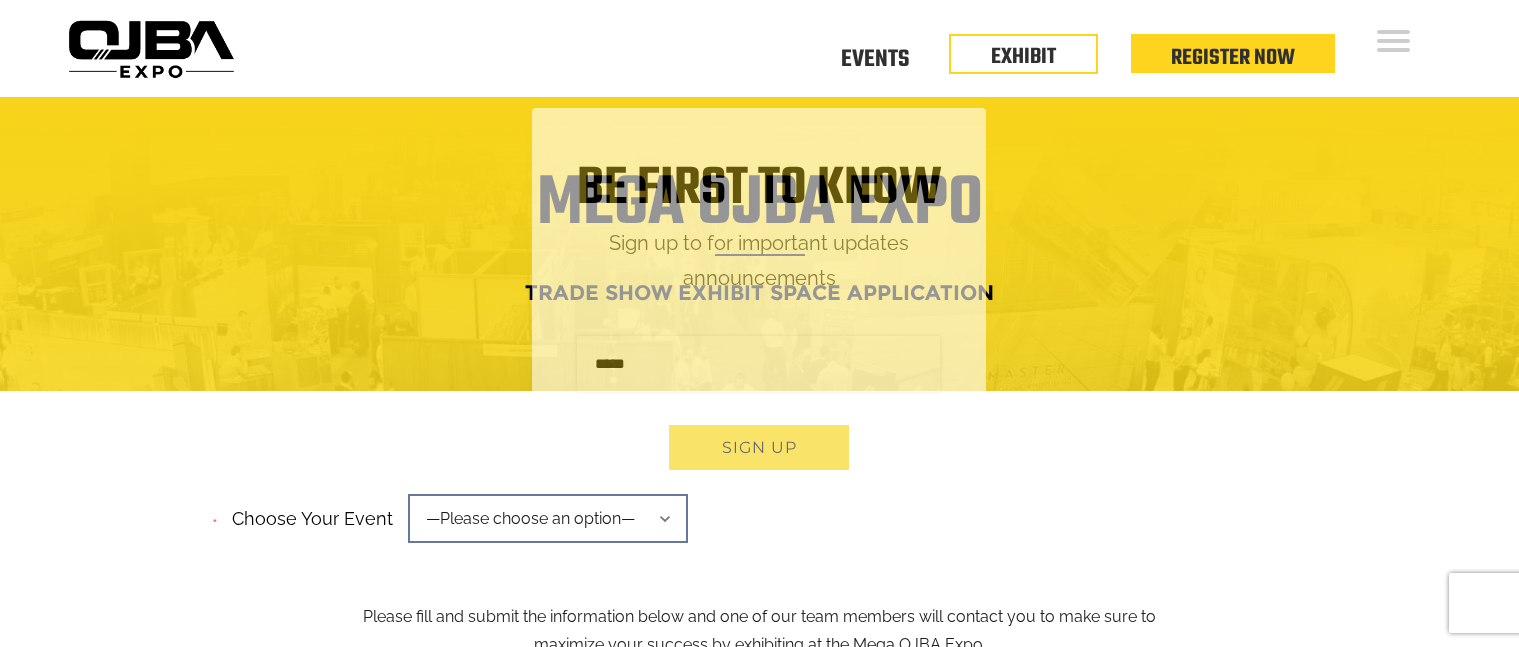 scroll, scrollTop: 0, scrollLeft: 0, axis: both 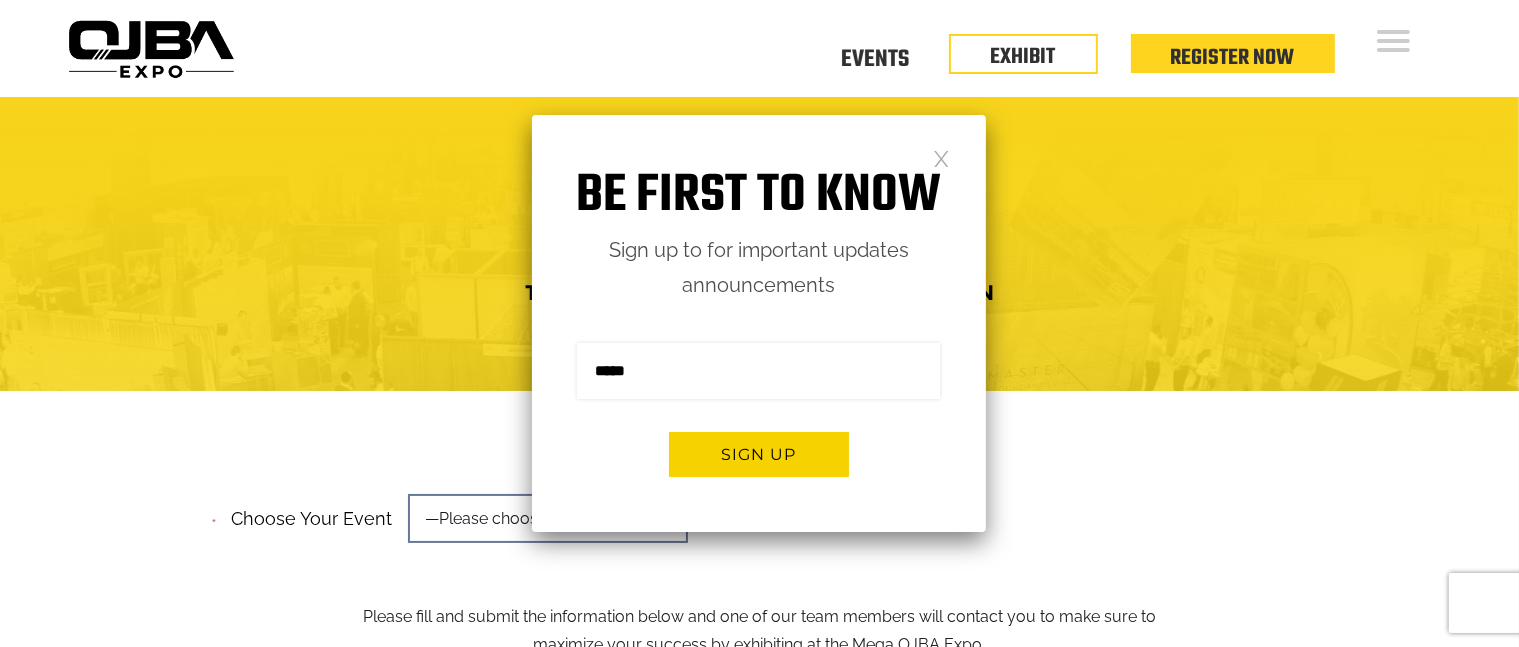 click at bounding box center (758, 371) 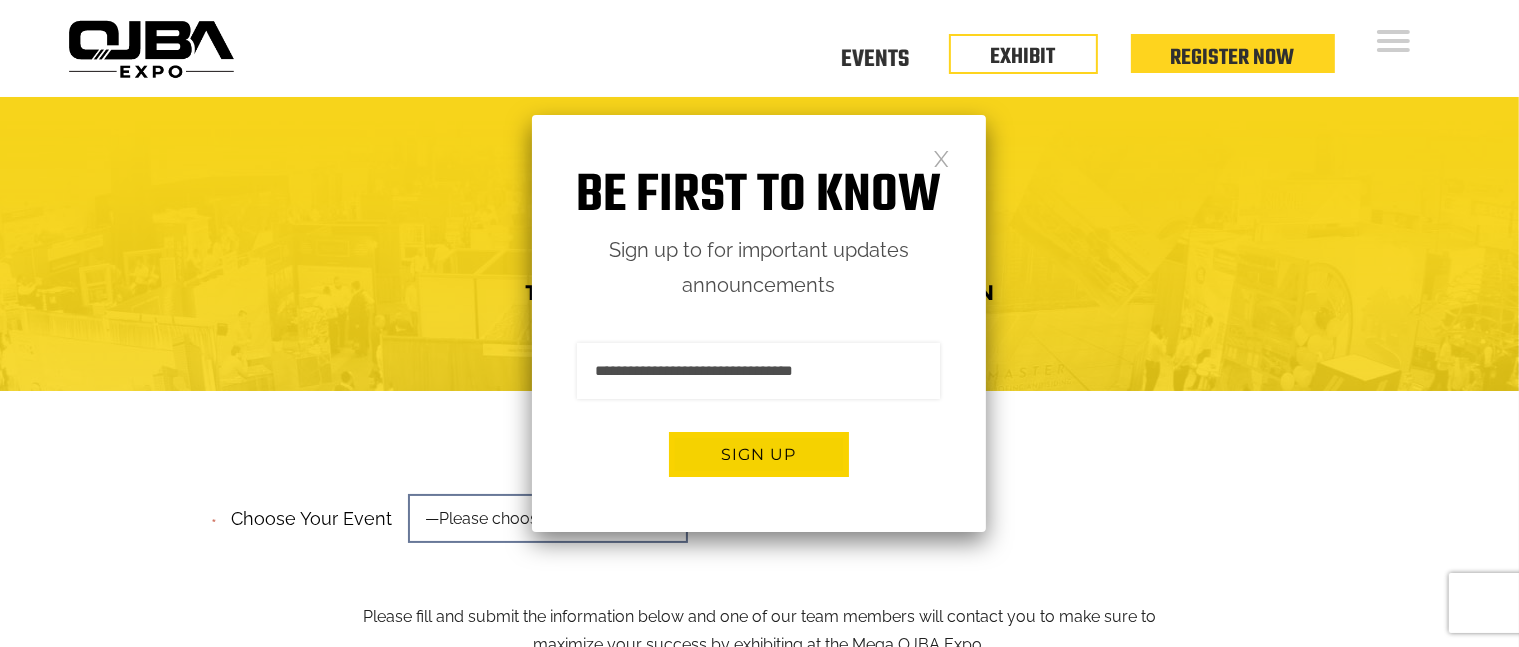 click on "Sign up" at bounding box center [759, 454] 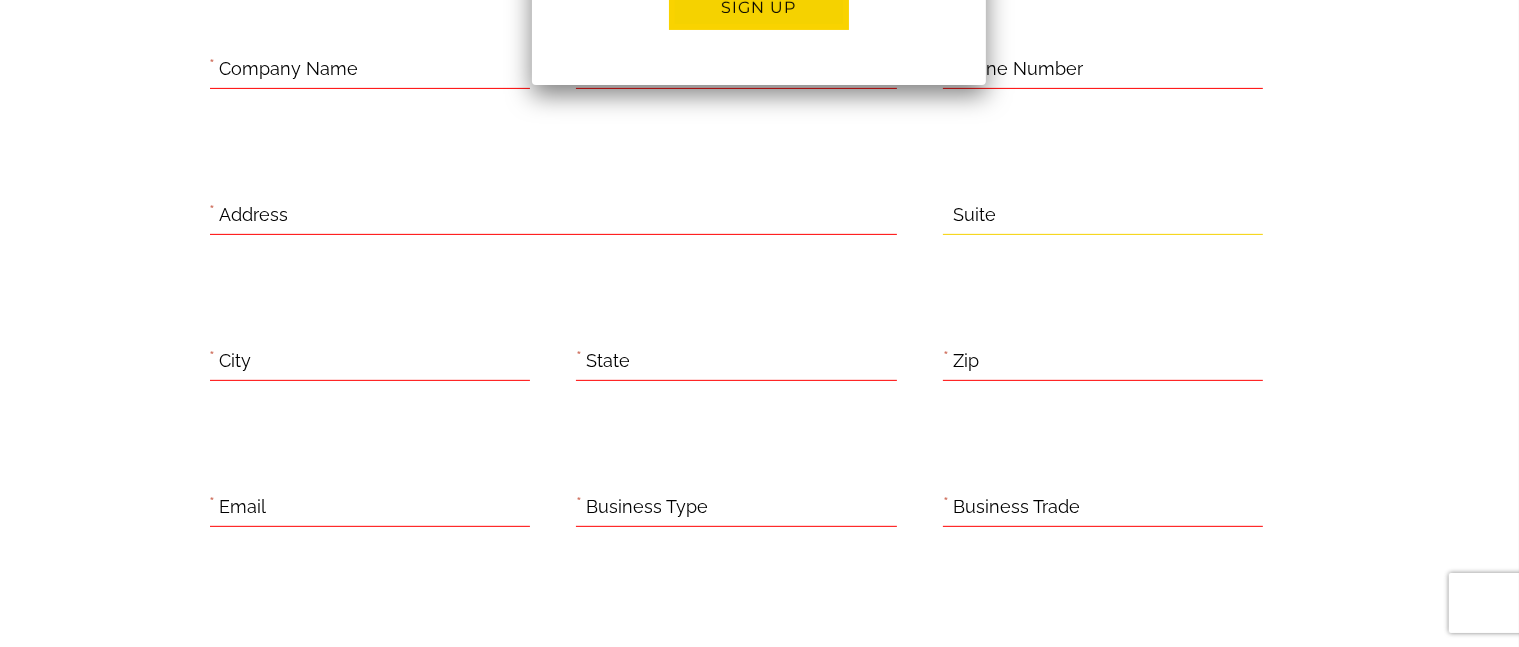 scroll, scrollTop: 794, scrollLeft: 0, axis: vertical 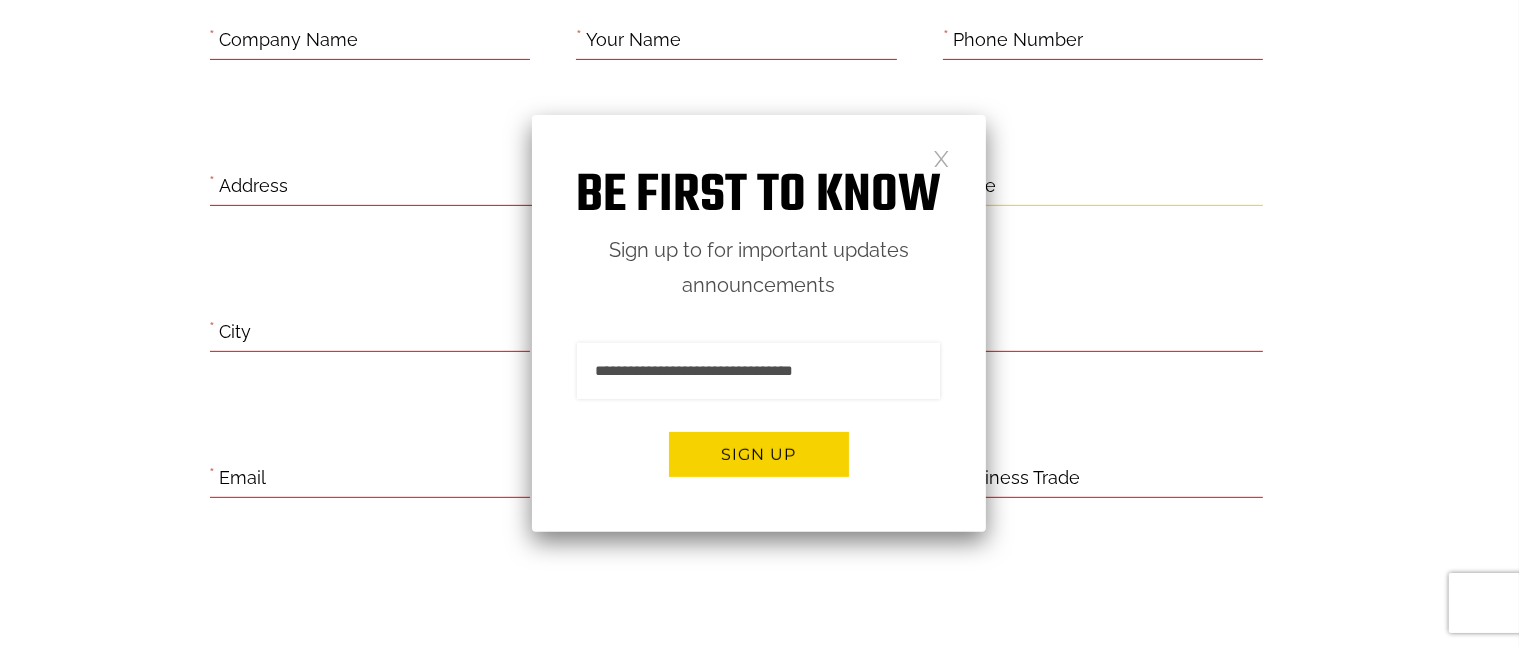 click on "* Company Name" at bounding box center (393, 57) 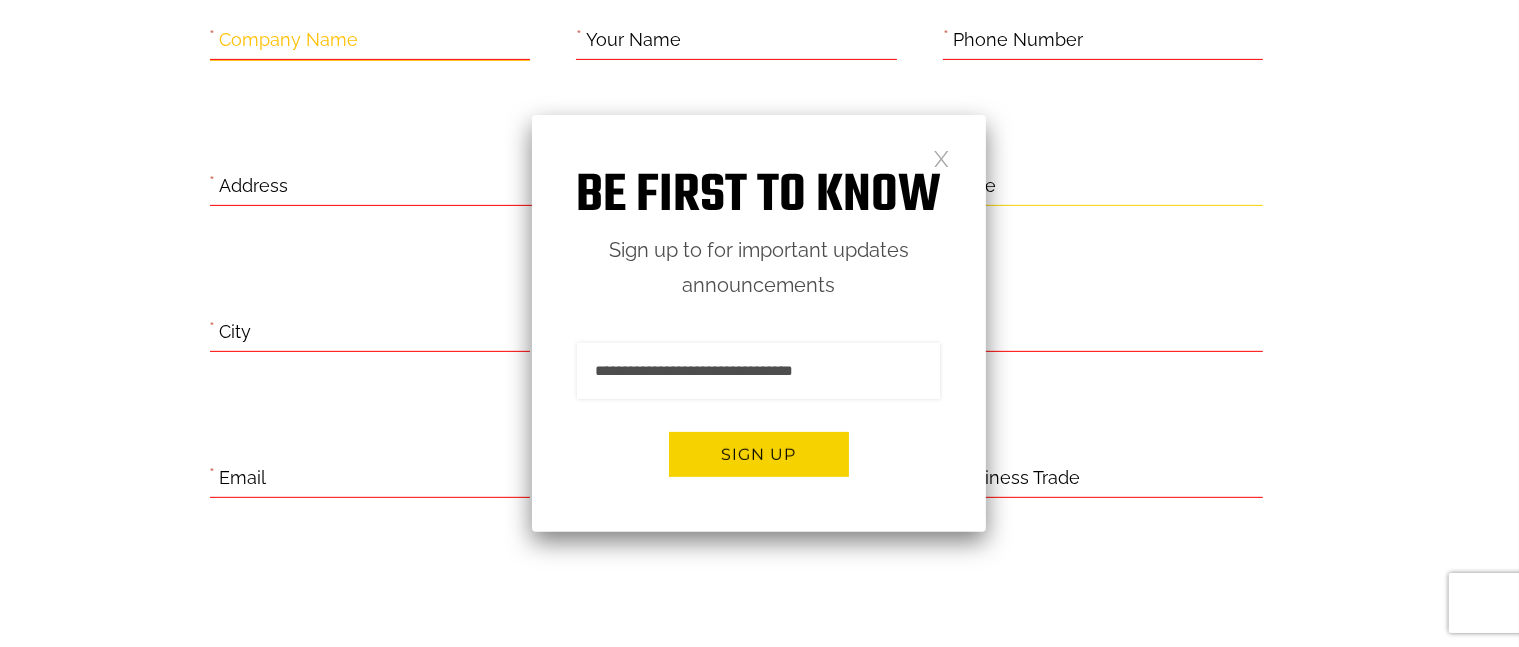 click on "Company Name" at bounding box center [370, 40] 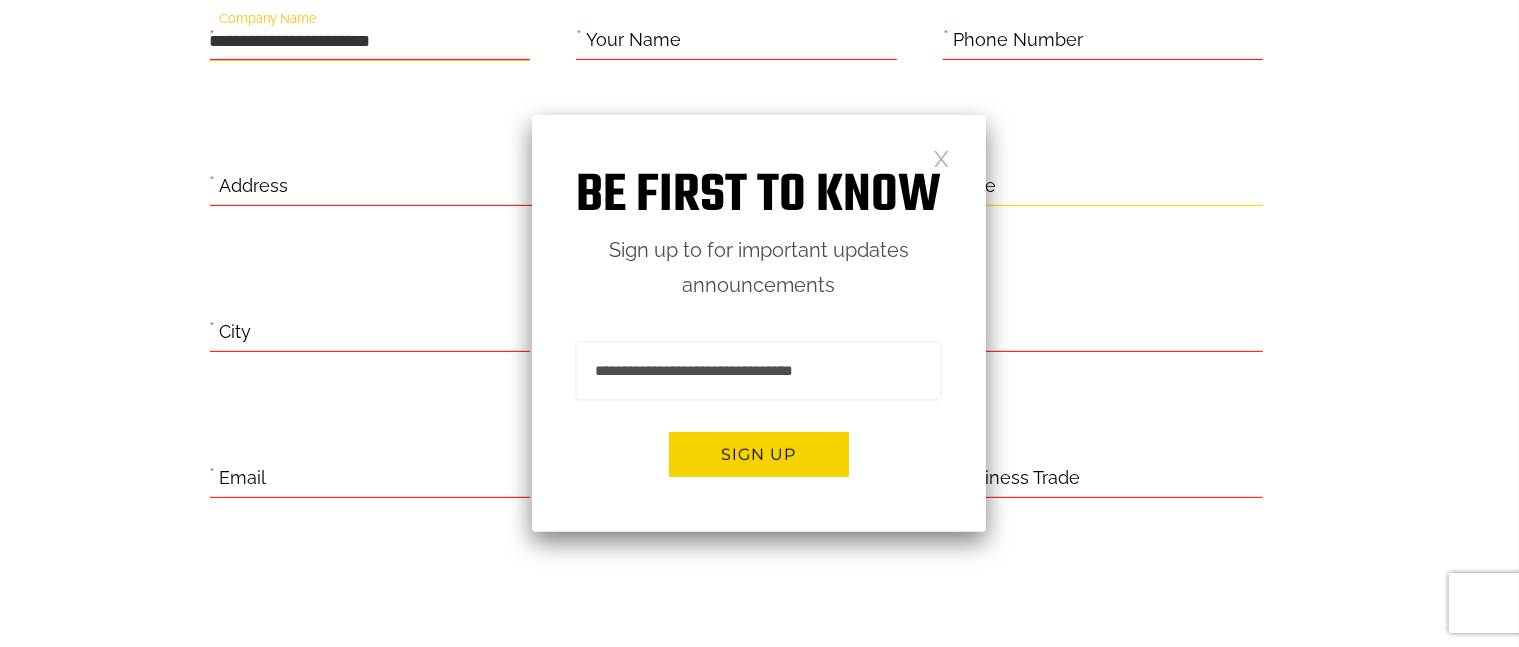 type on "**********" 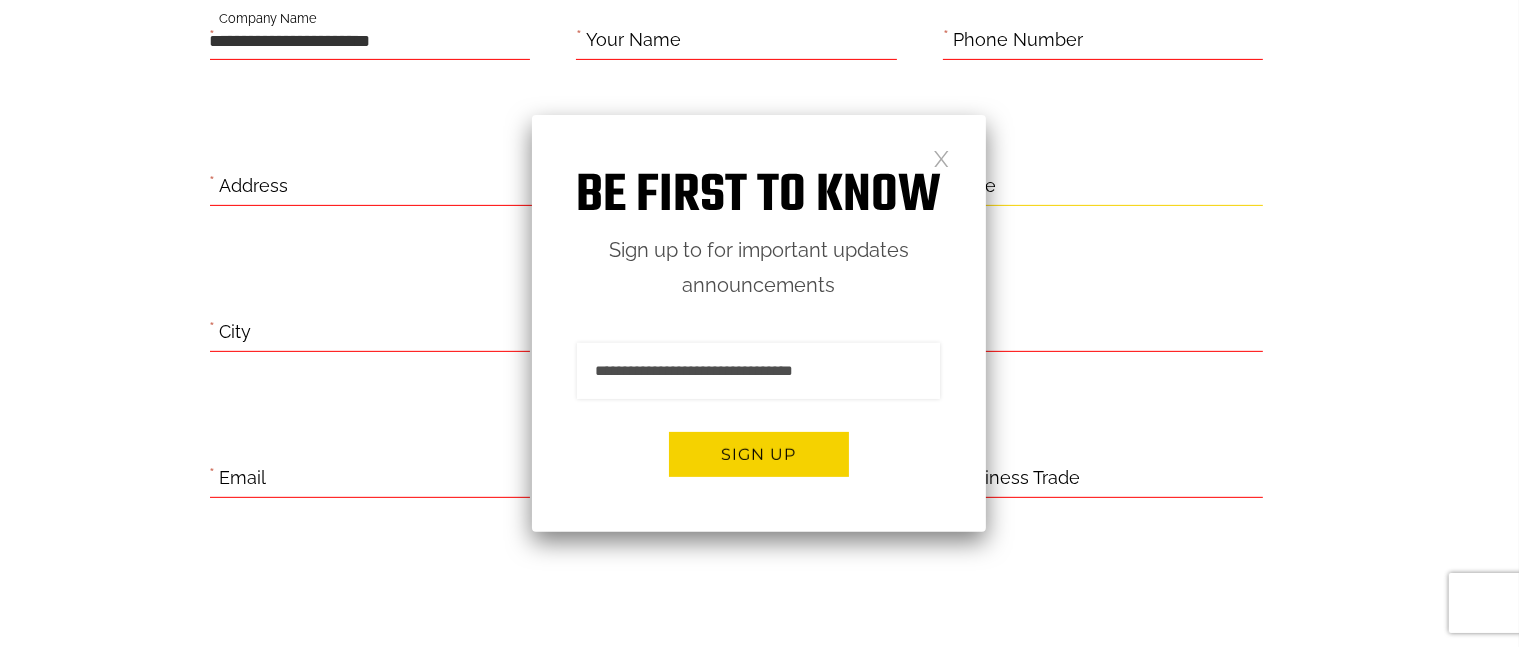 click on "Your Name" at bounding box center (633, 40) 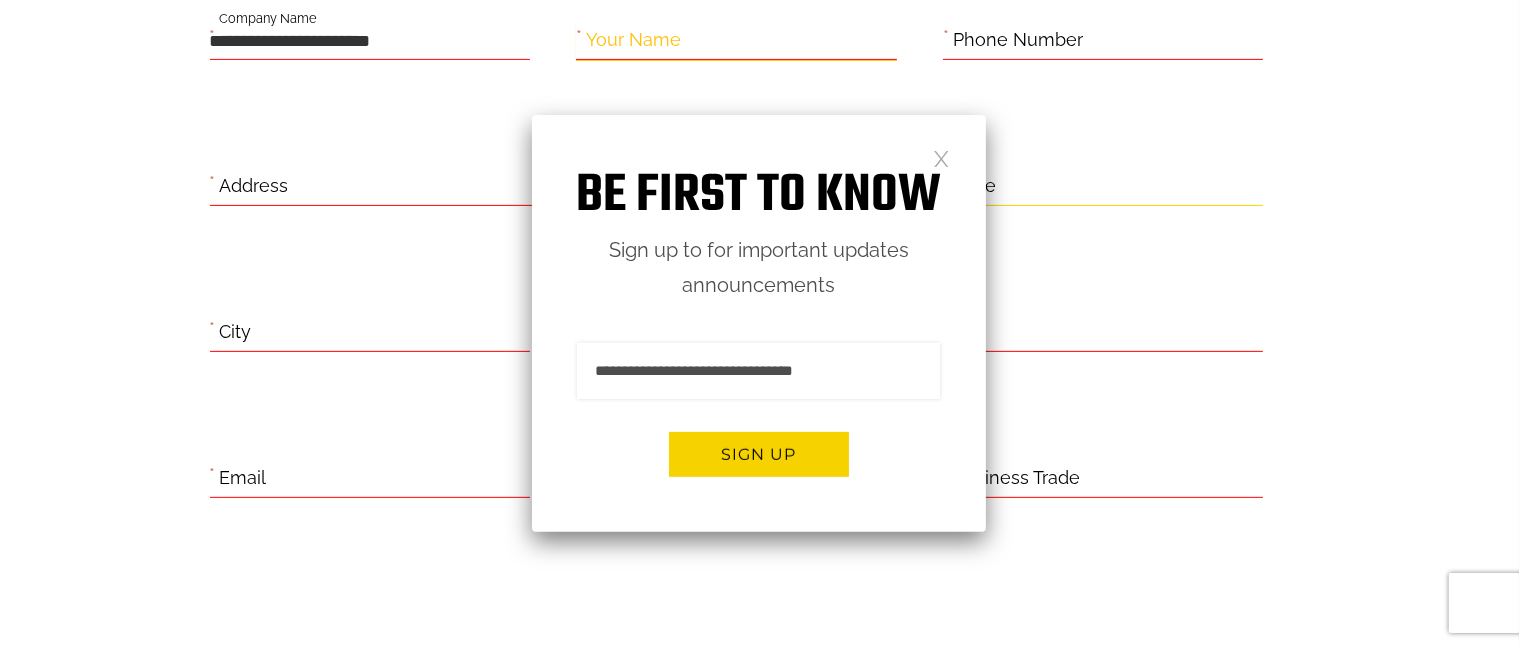 click on "Your Name" at bounding box center [736, 40] 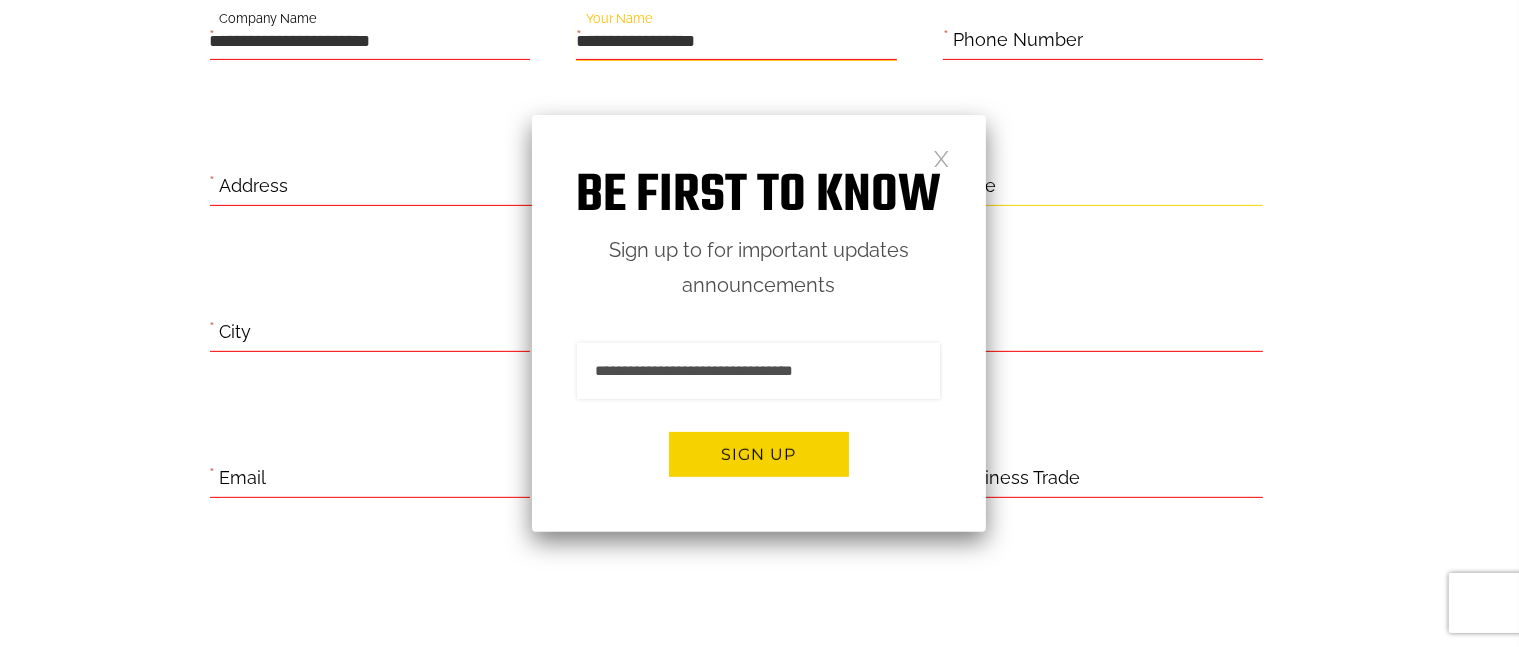 type on "**********" 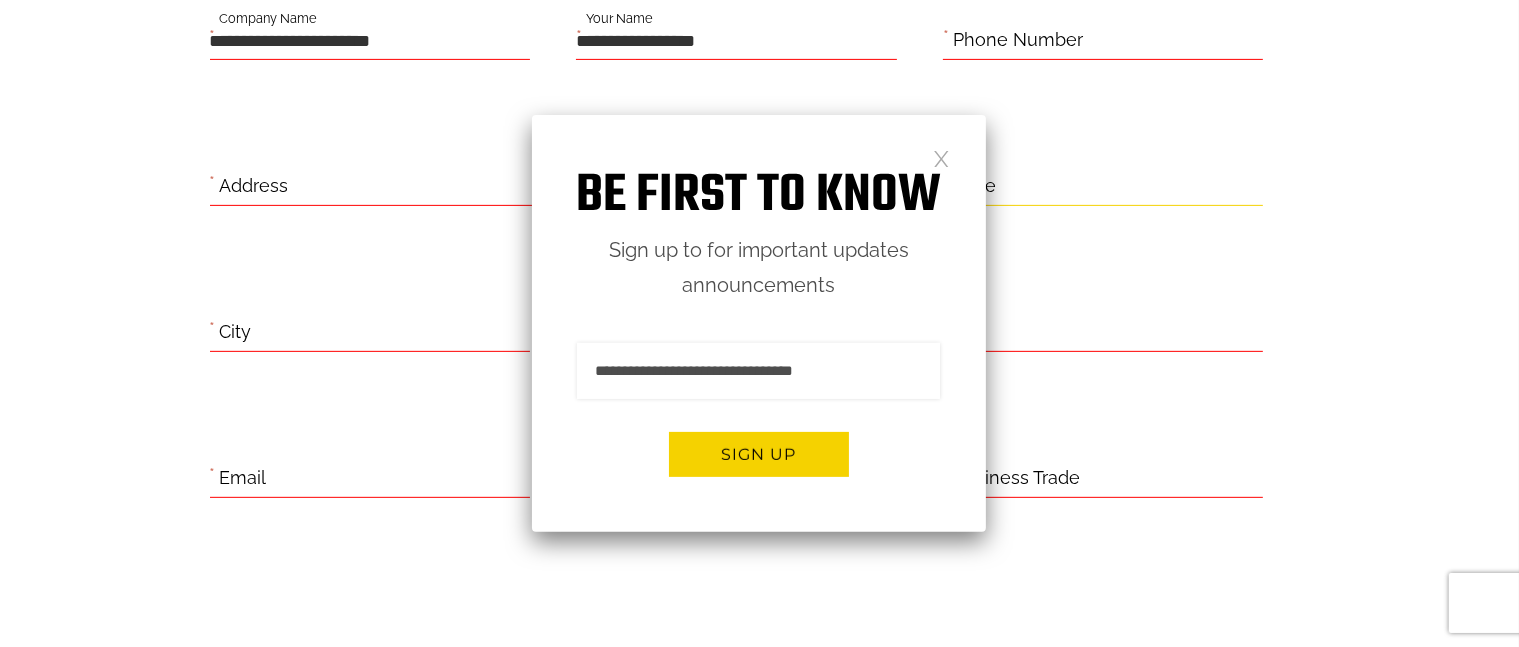 click on "Phone Number" at bounding box center [1018, 40] 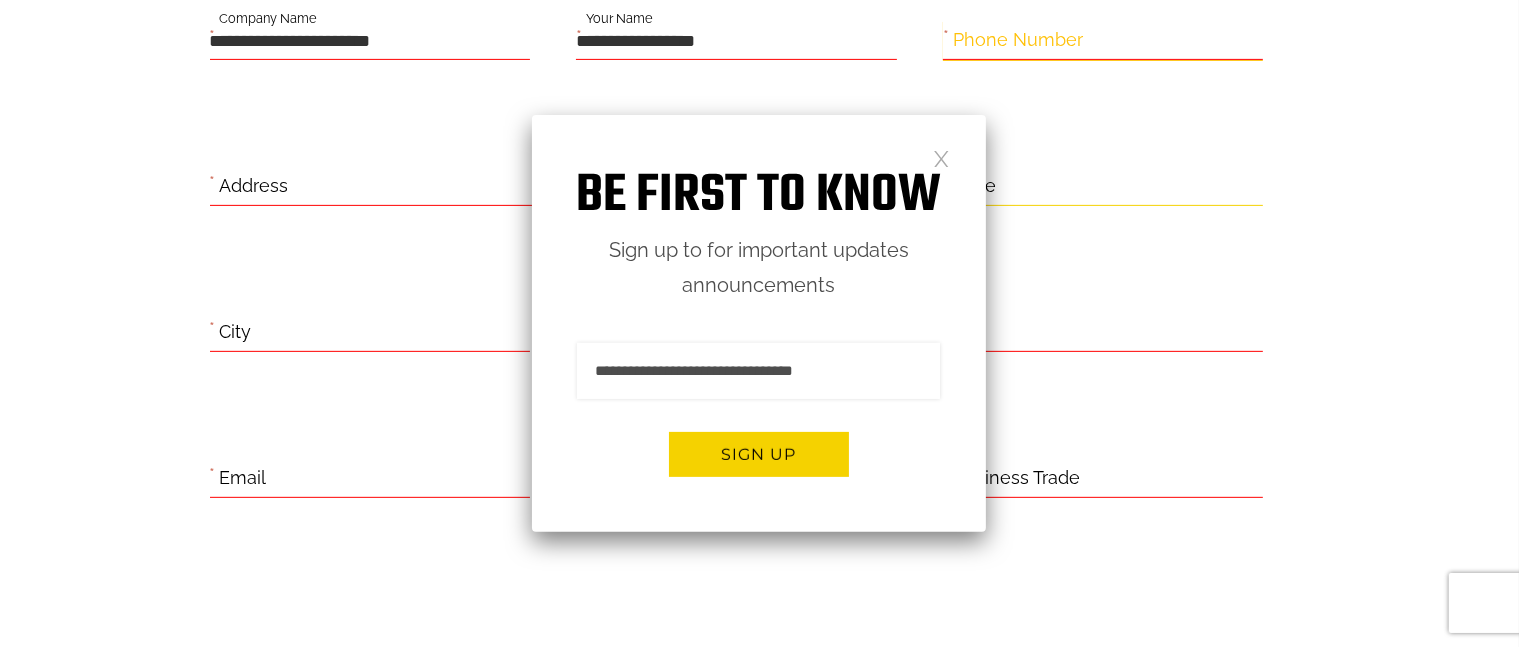click on "Phone Number" at bounding box center (1103, 40) 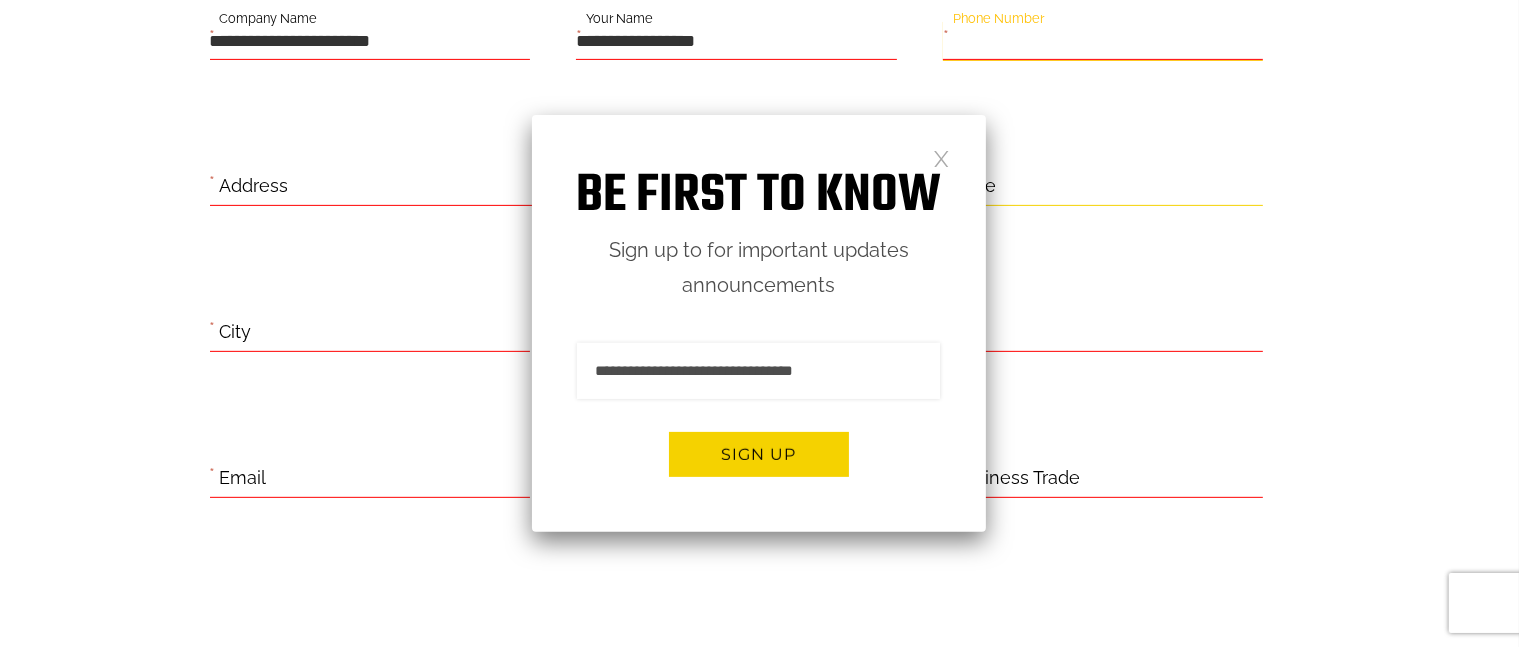 type on "**********" 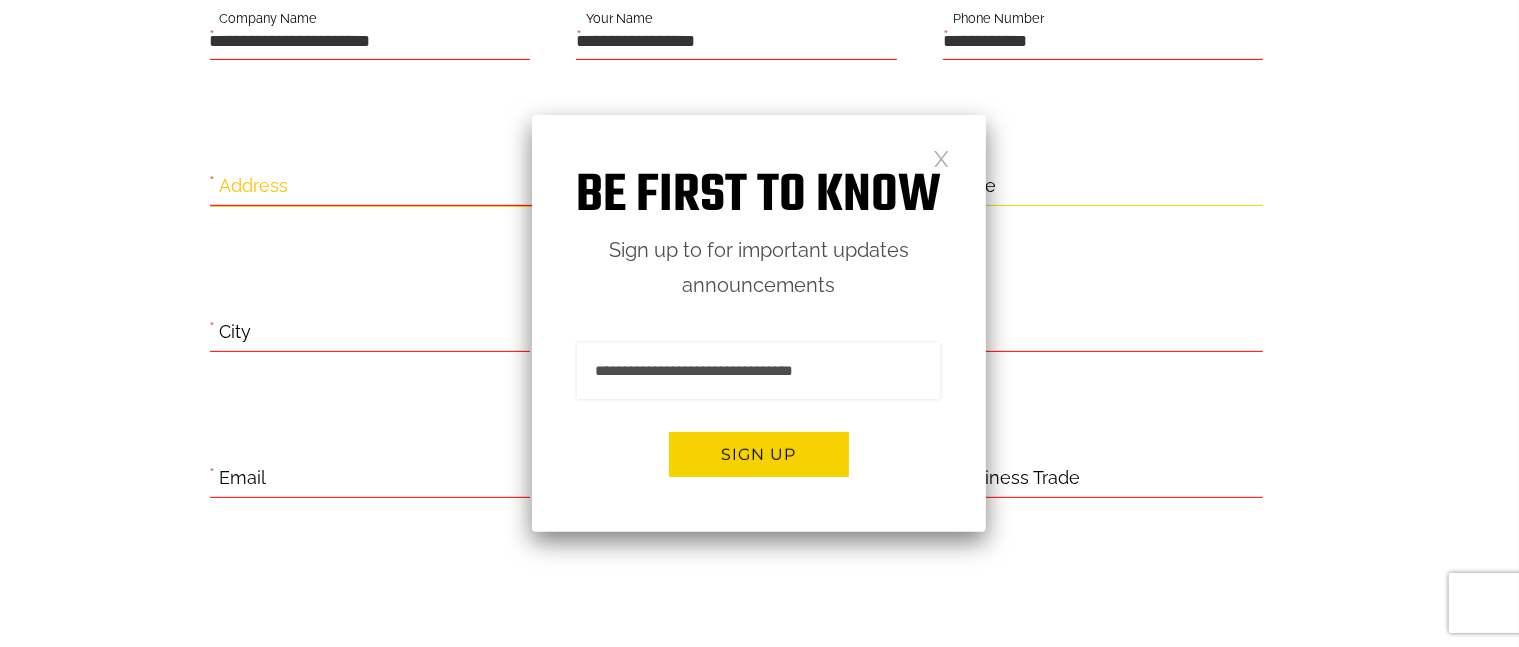type on "**********" 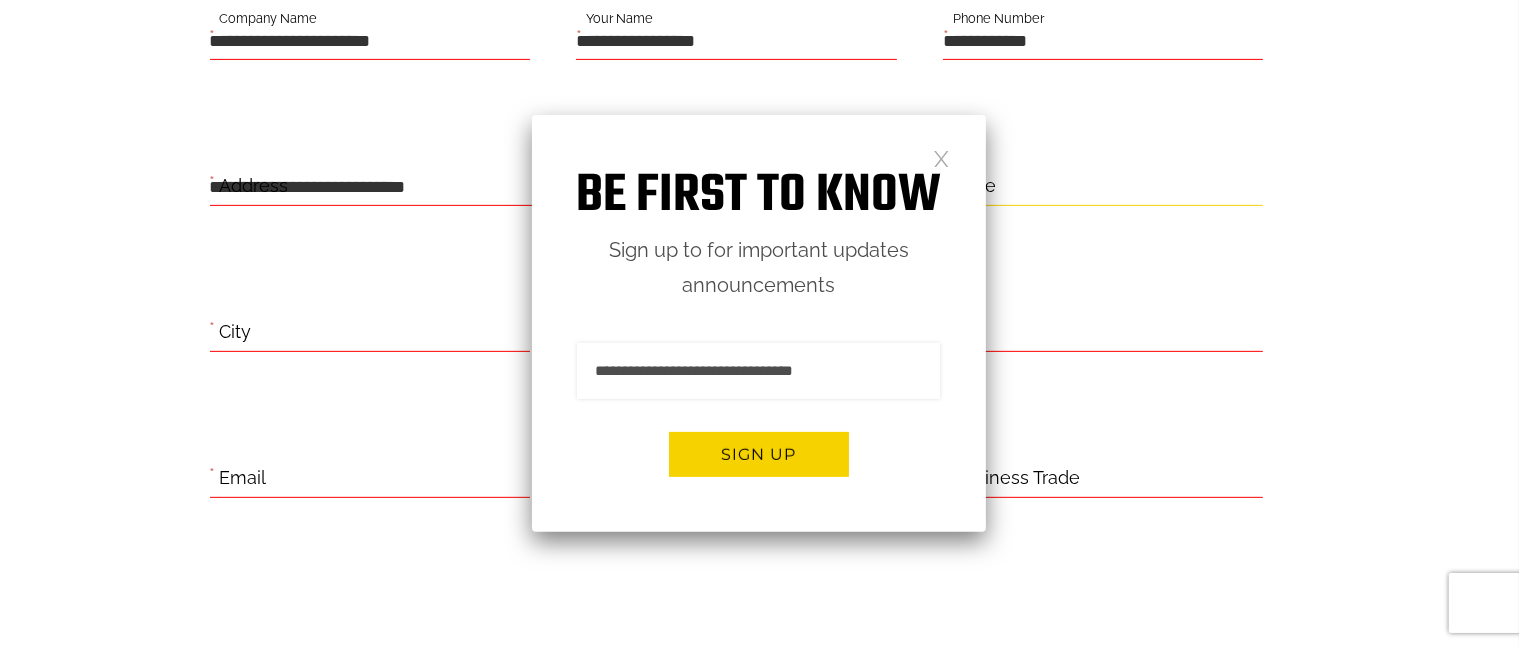type on "**********" 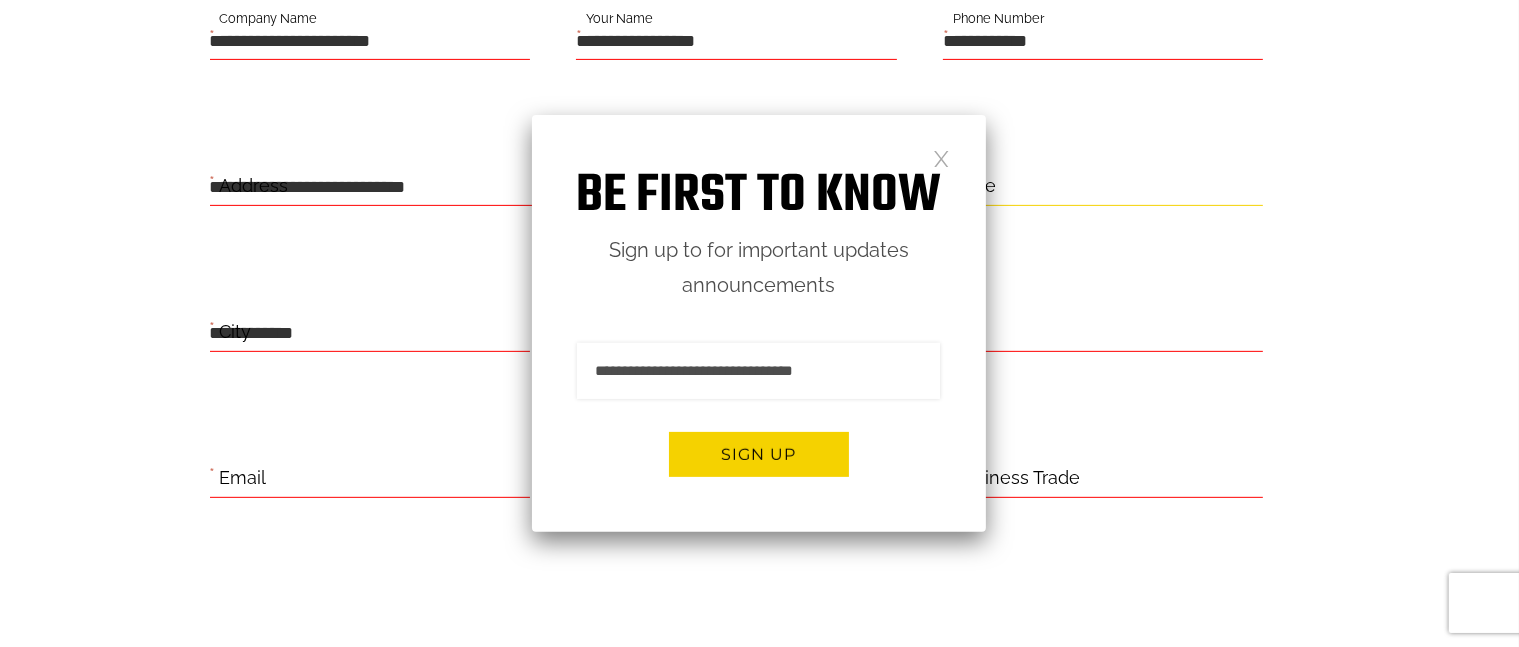 type on "********" 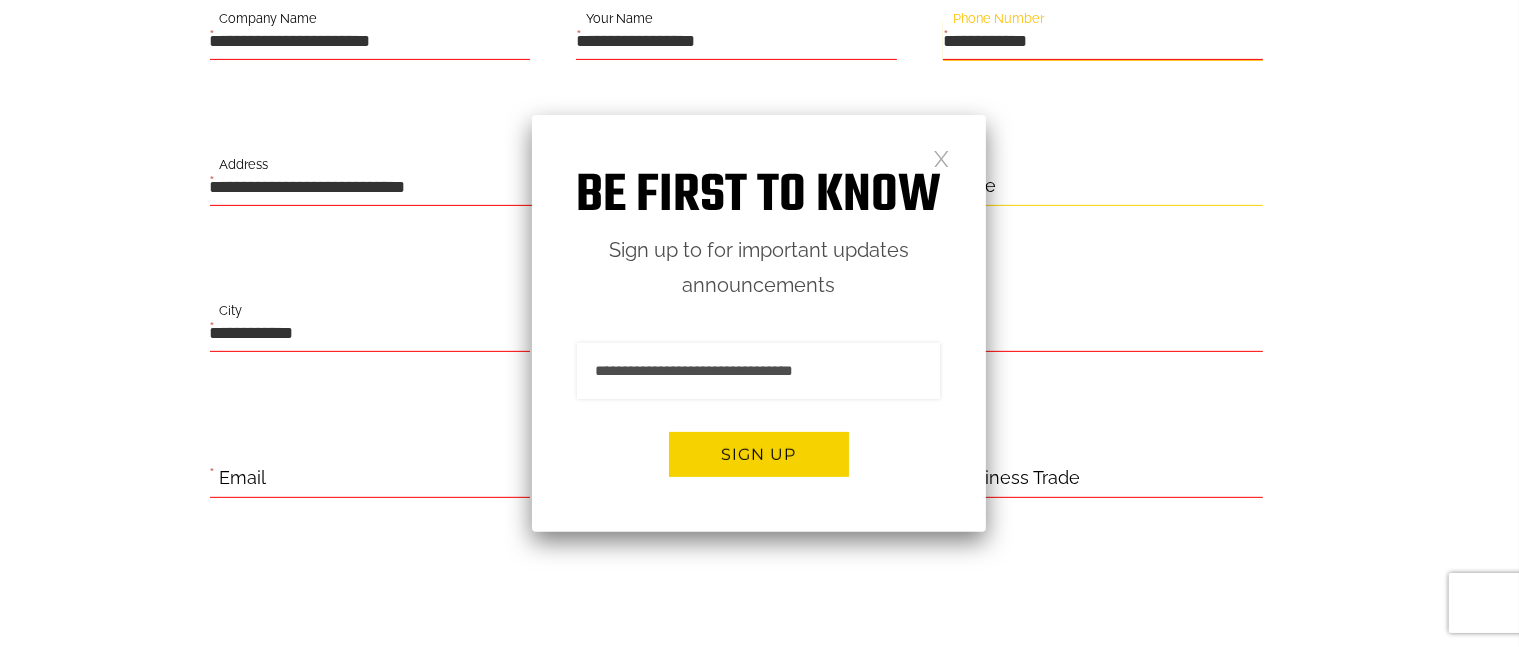 type on "**********" 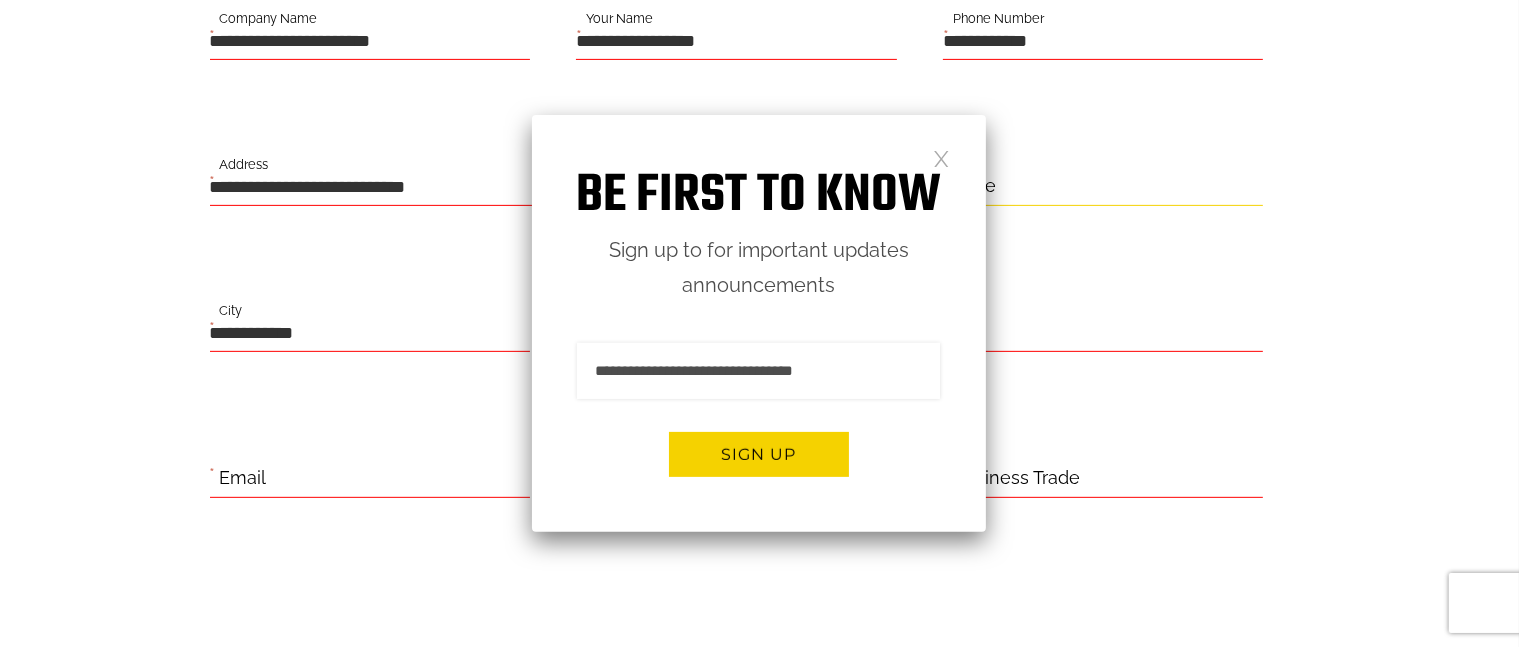 click at bounding box center [941, 157] 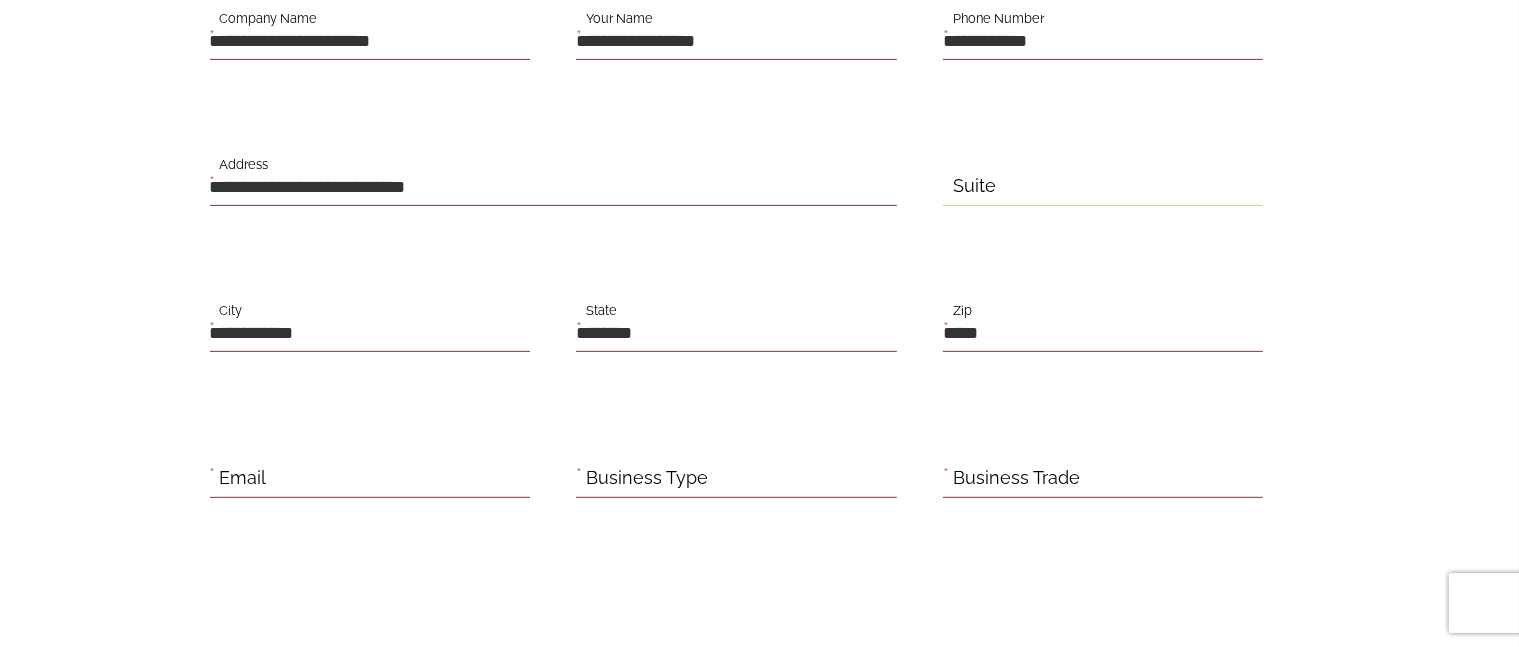 click on "Email" at bounding box center [243, 478] 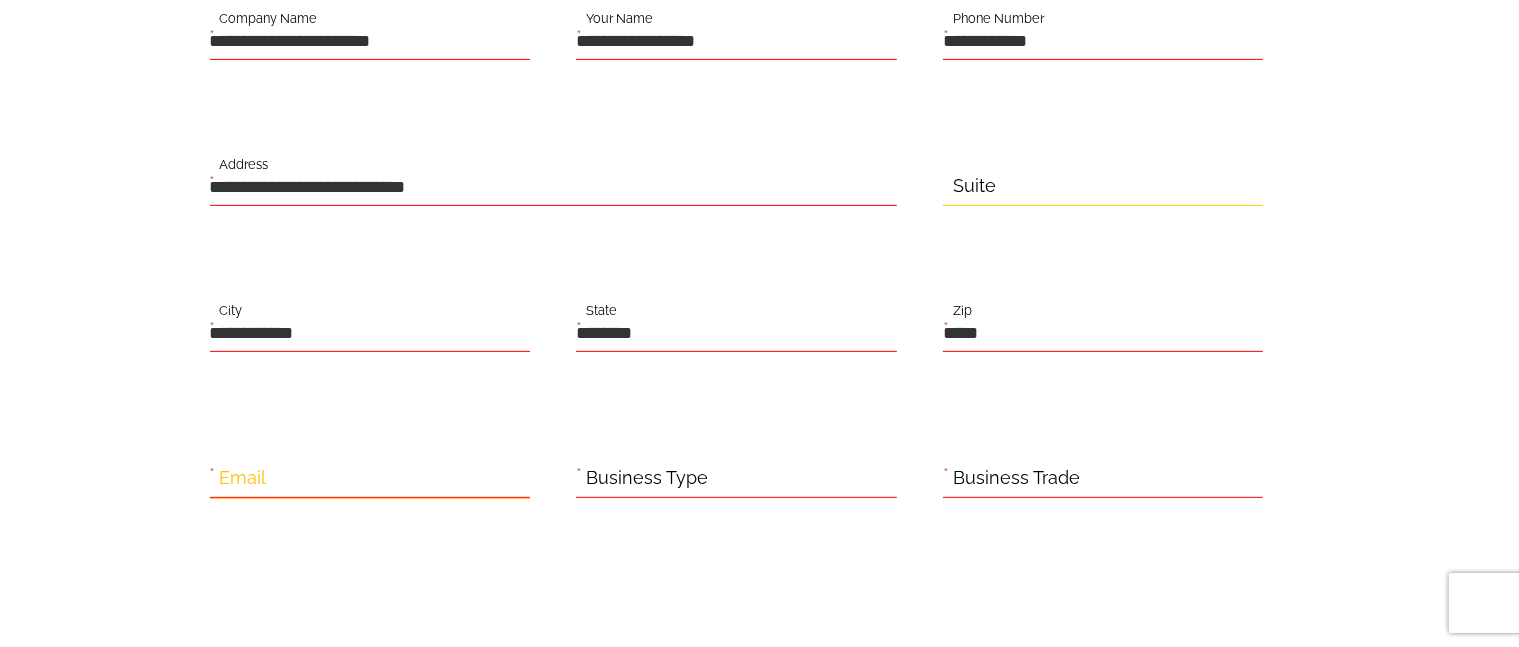 click on "Email" at bounding box center [370, 478] 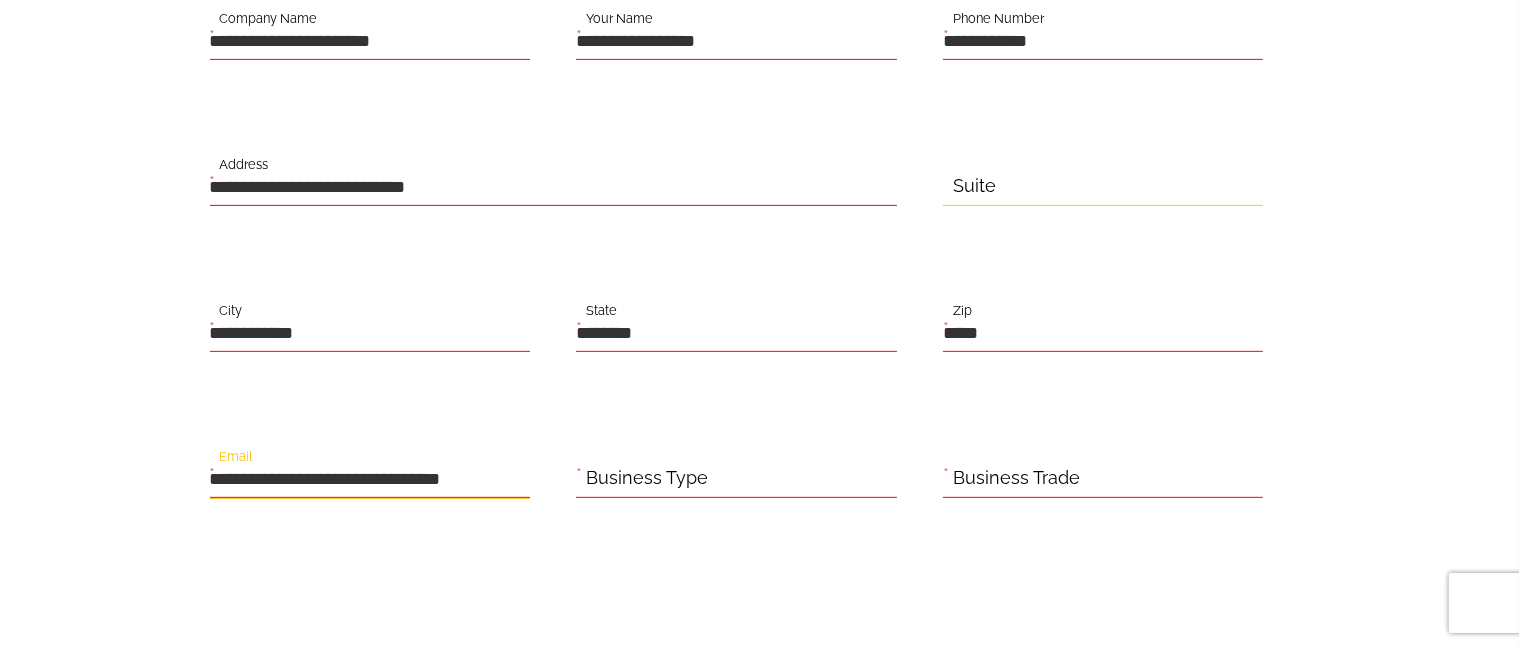 type on "**********" 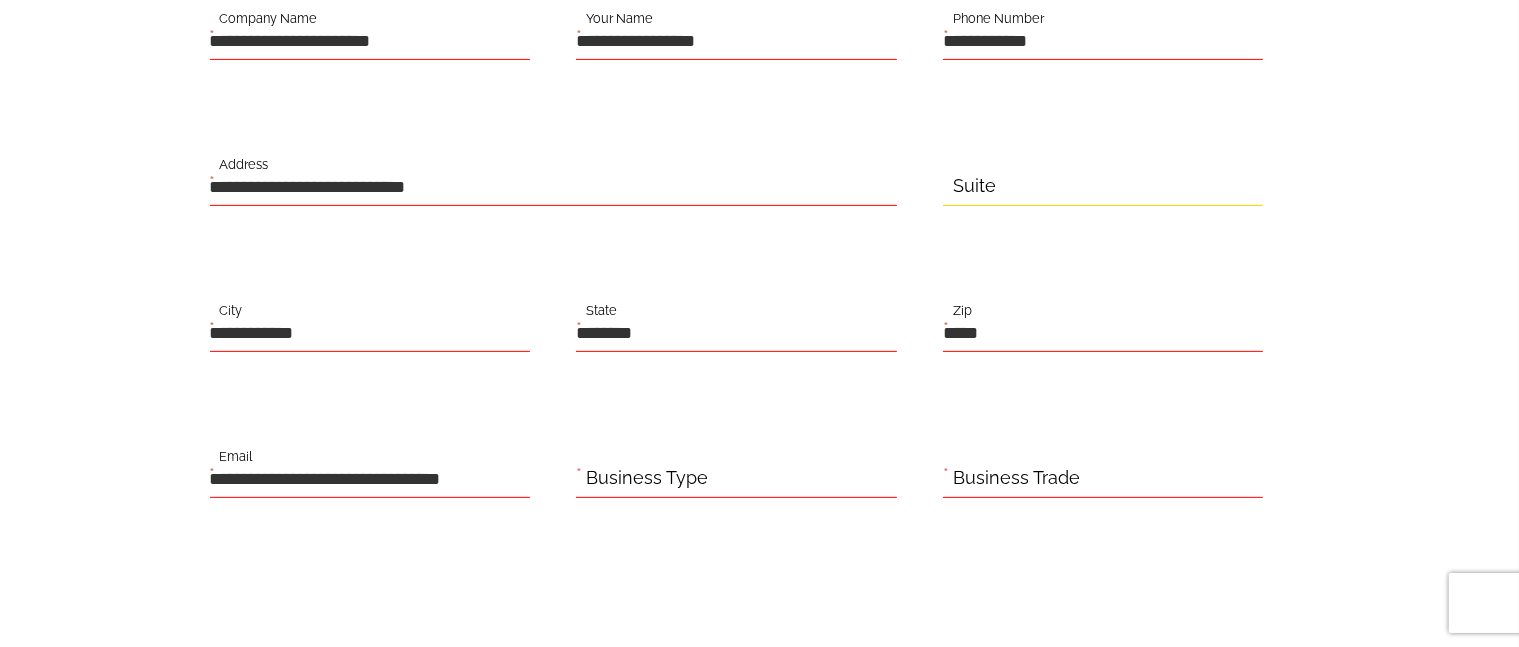 click on "Business Type" at bounding box center (647, 478) 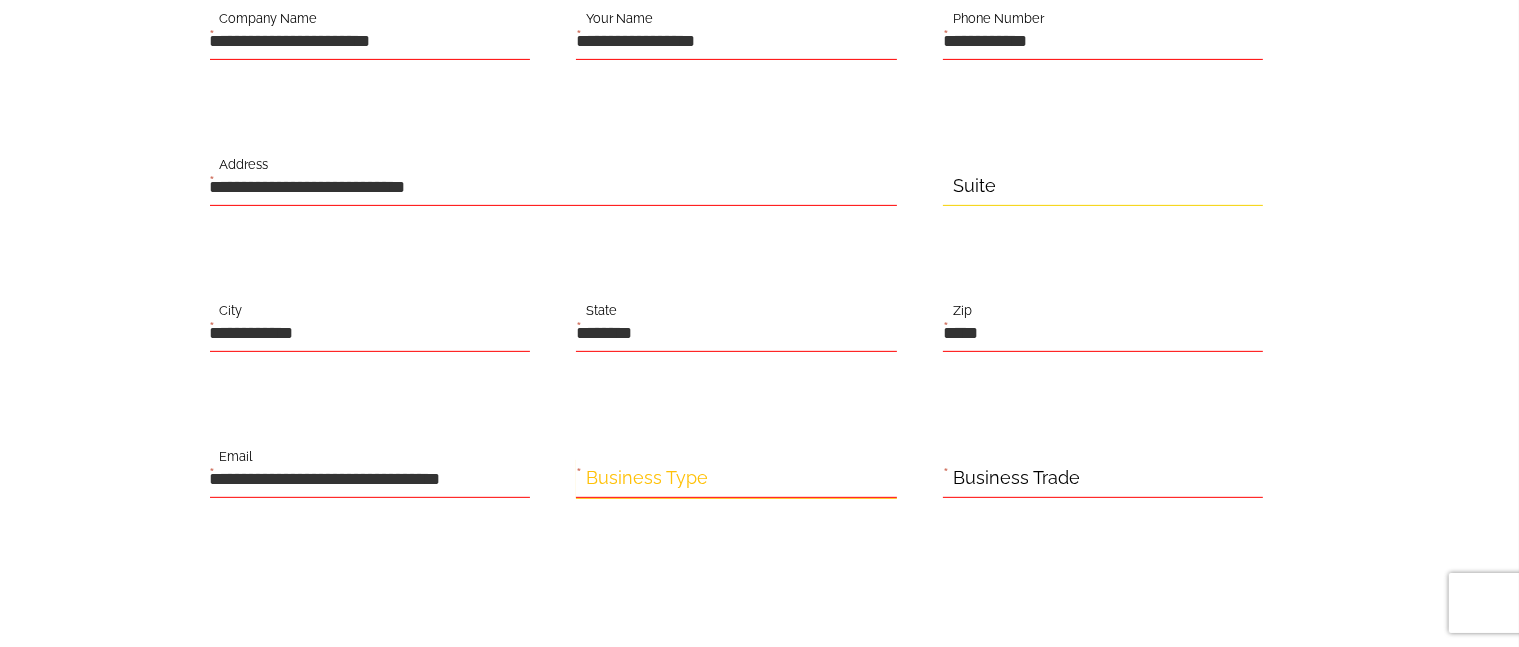 click on "Business Type" at bounding box center (736, 478) 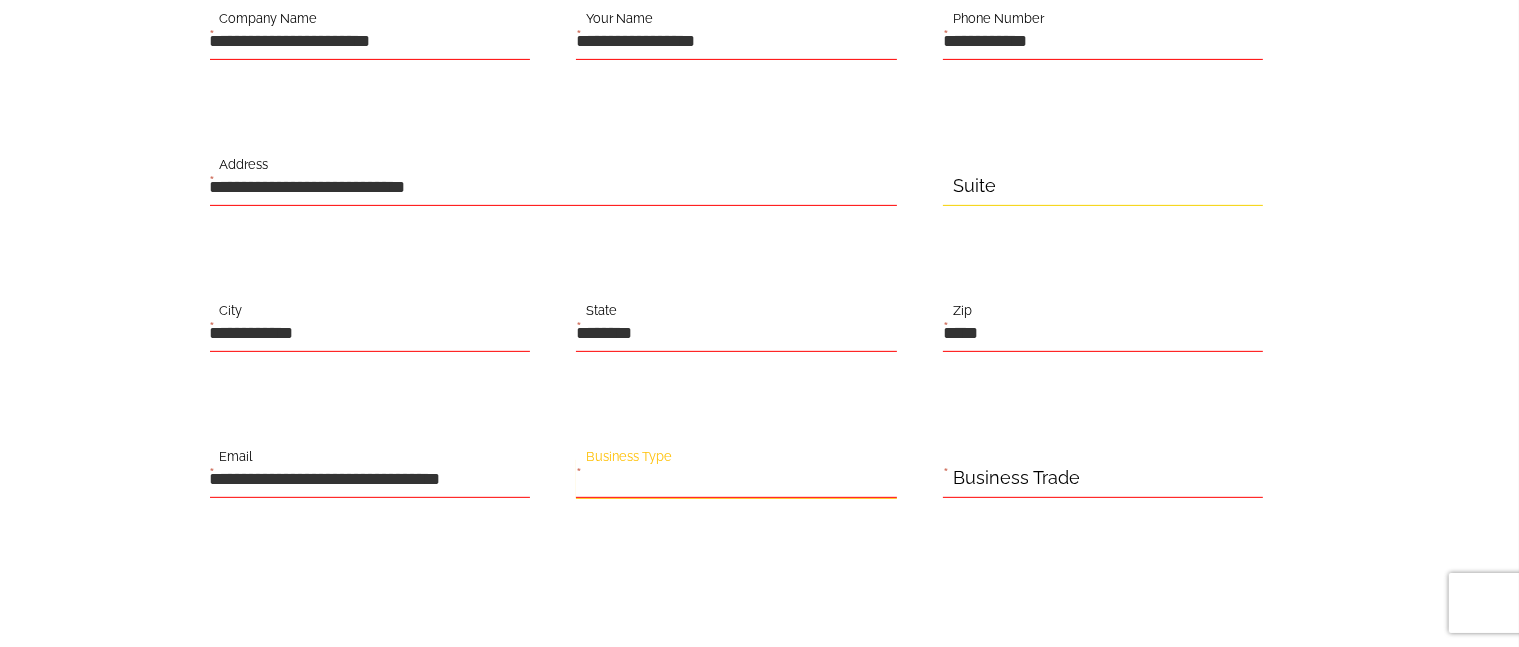 click on "Business Type" at bounding box center [736, 478] 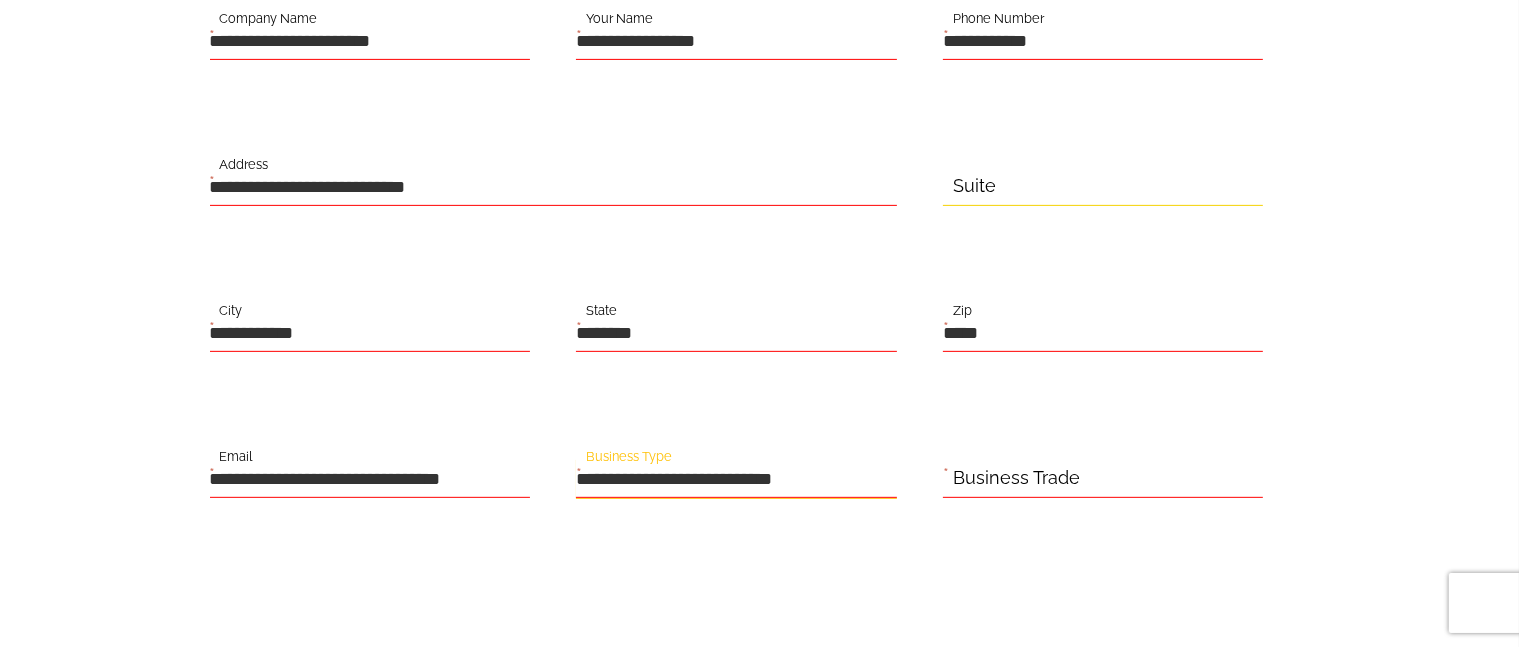 type on "**********" 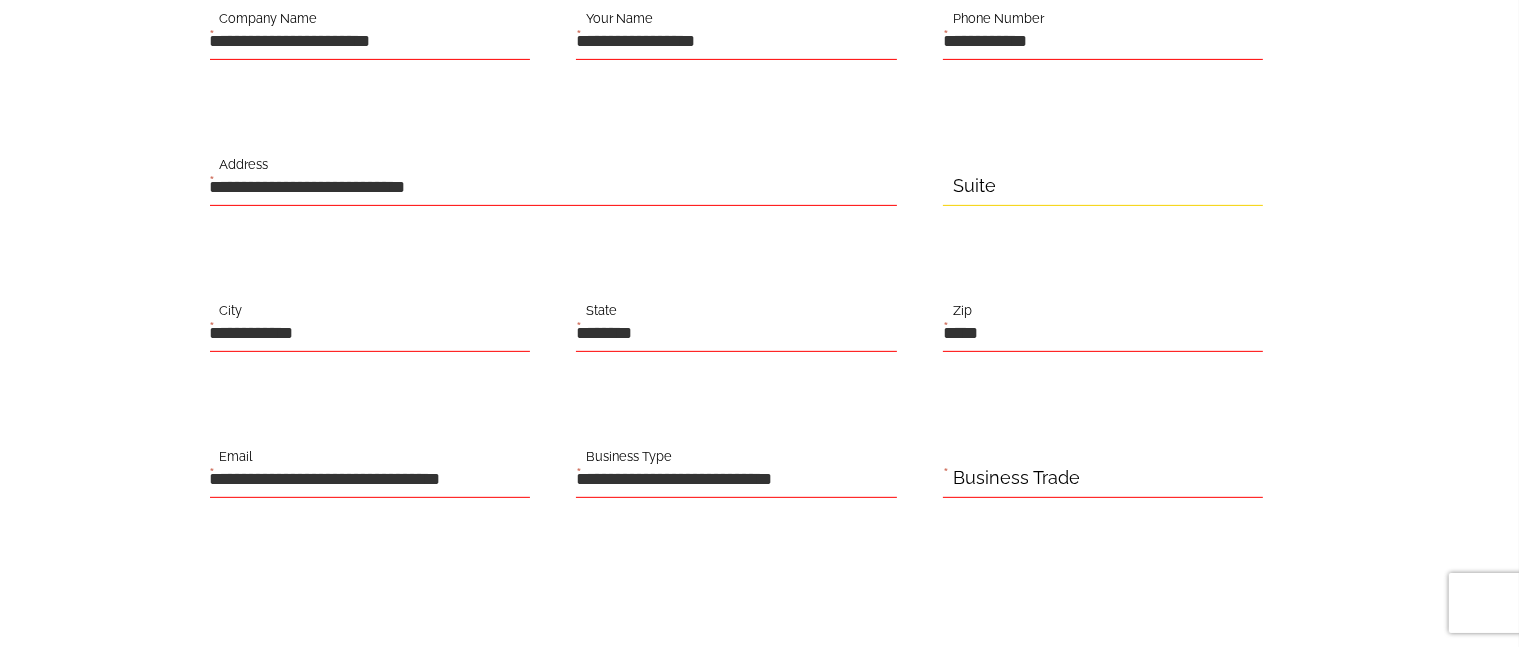 click on "Business Trade" at bounding box center (1016, 478) 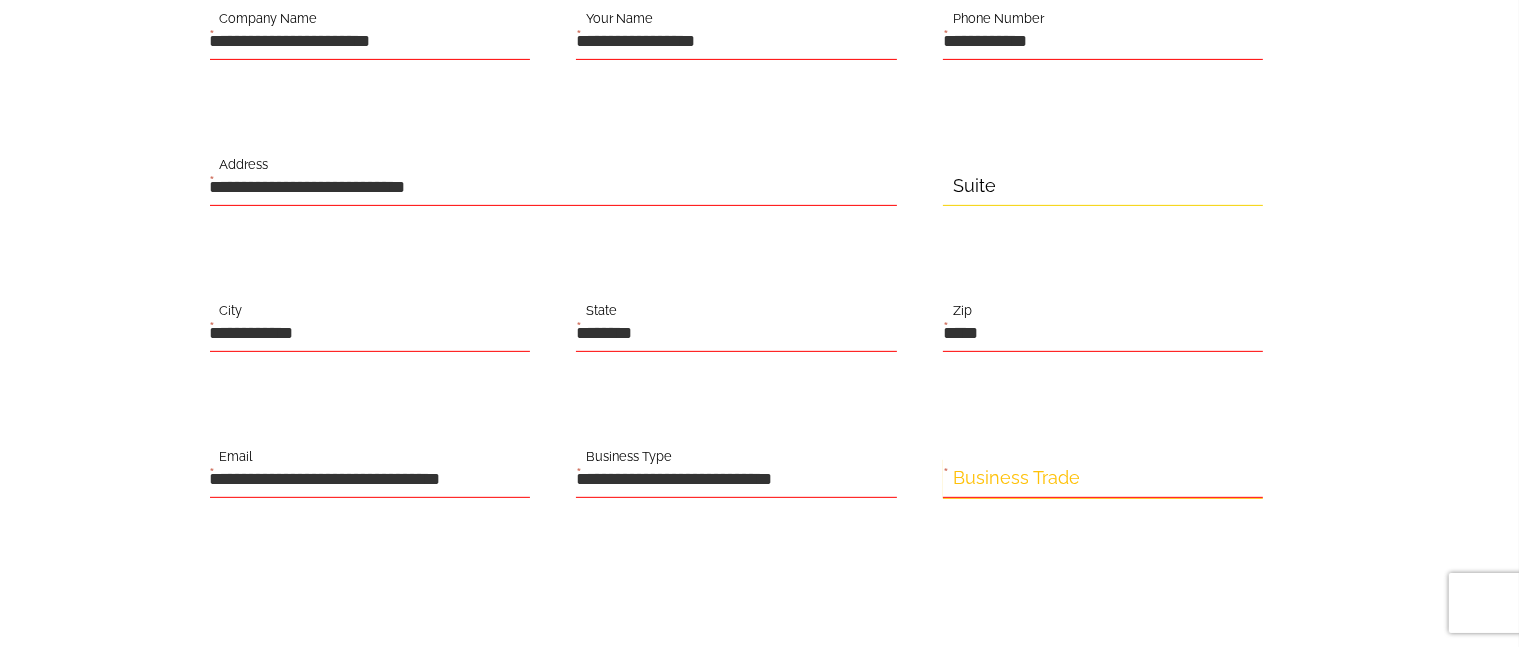 click on "Business Trade" at bounding box center (1103, 478) 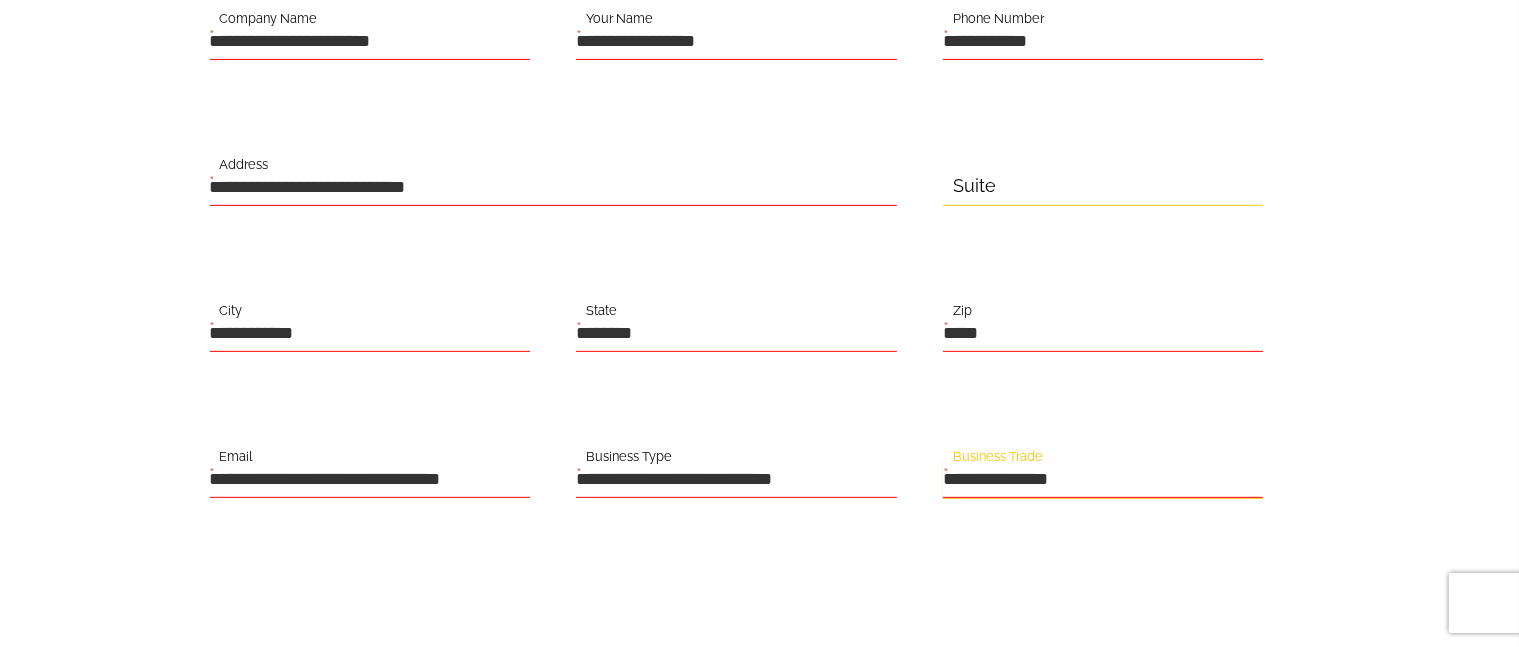 drag, startPoint x: 945, startPoint y: 476, endPoint x: 956, endPoint y: 494, distance: 21.095022 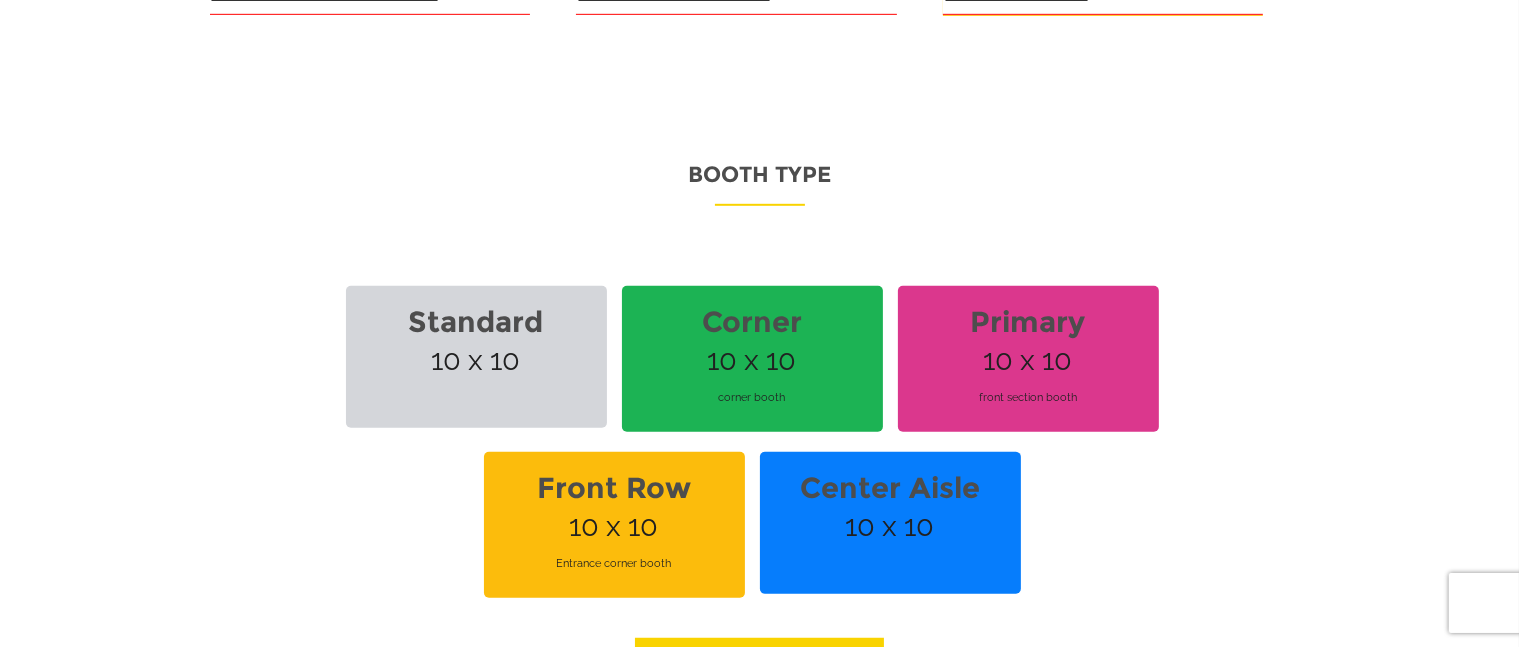 scroll, scrollTop: 1294, scrollLeft: 0, axis: vertical 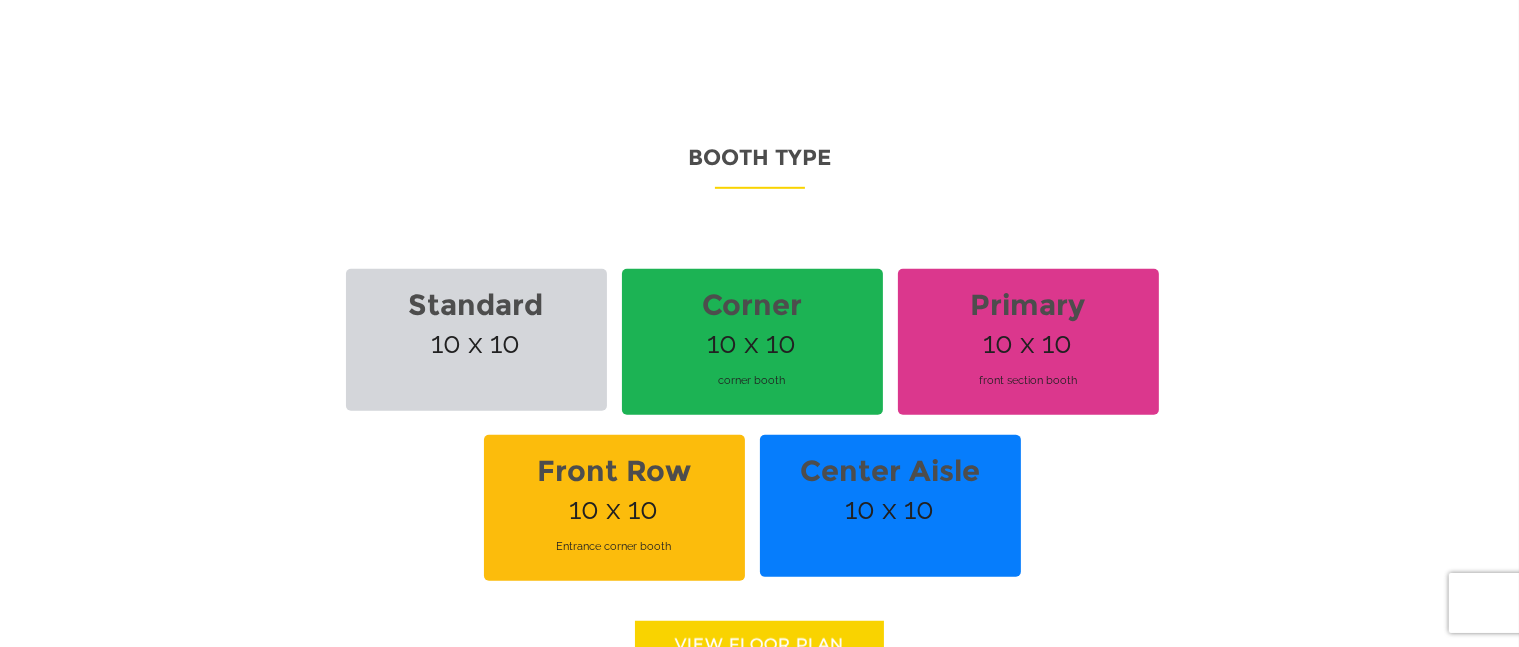 type on "**********" 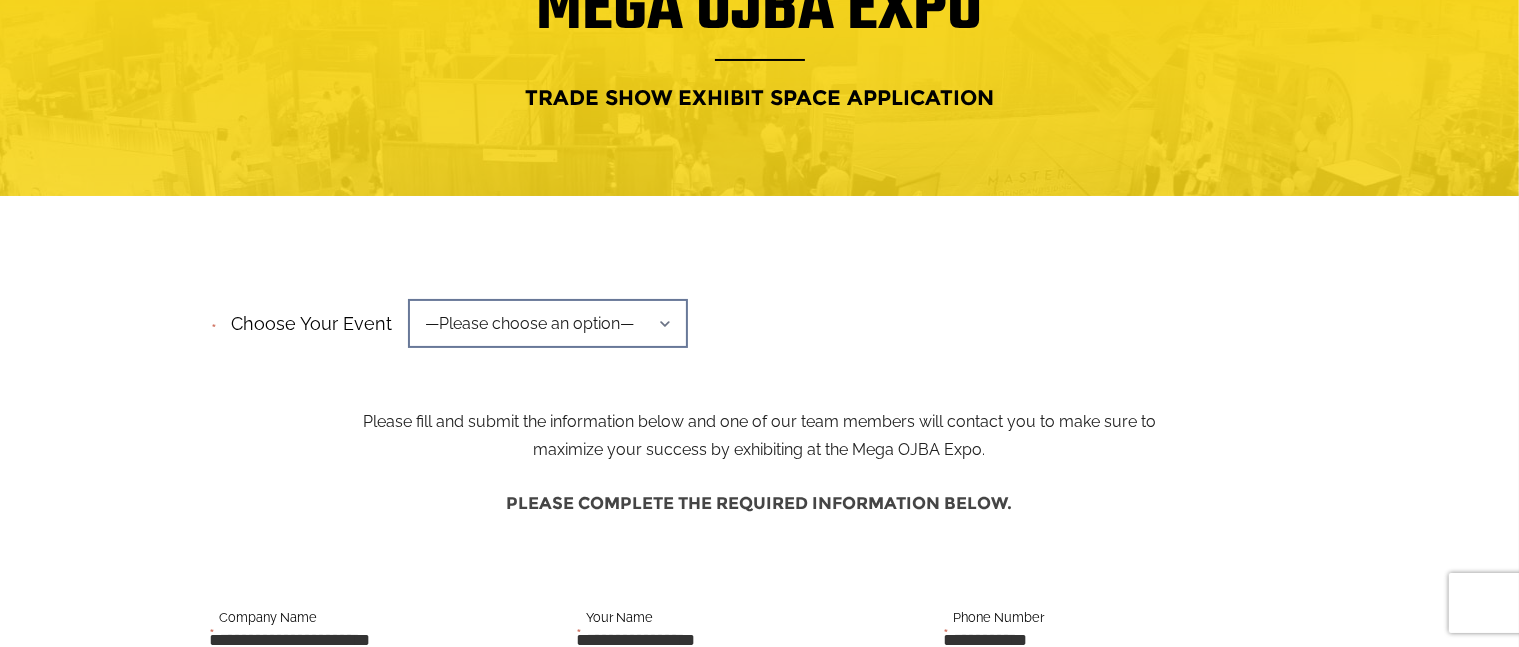 scroll, scrollTop: 194, scrollLeft: 0, axis: vertical 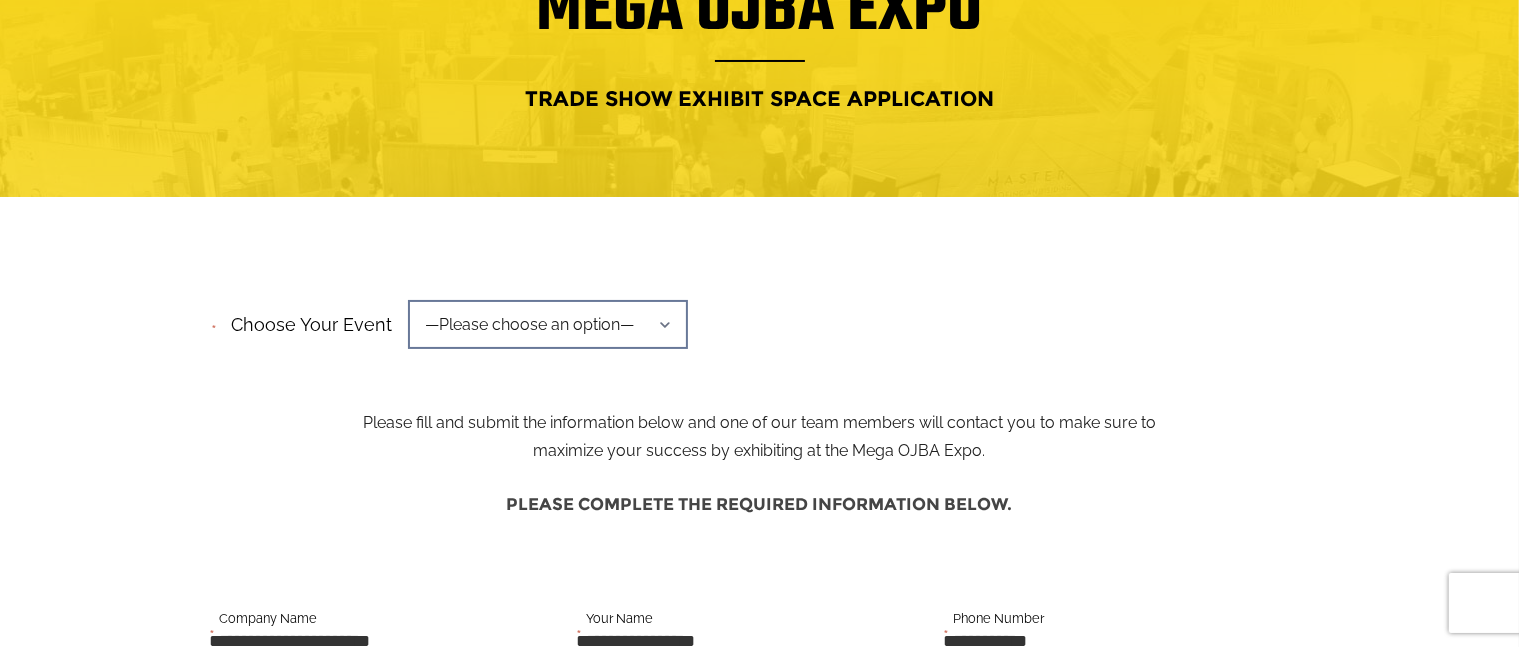 click on "—Please choose an option—" at bounding box center [548, 324] 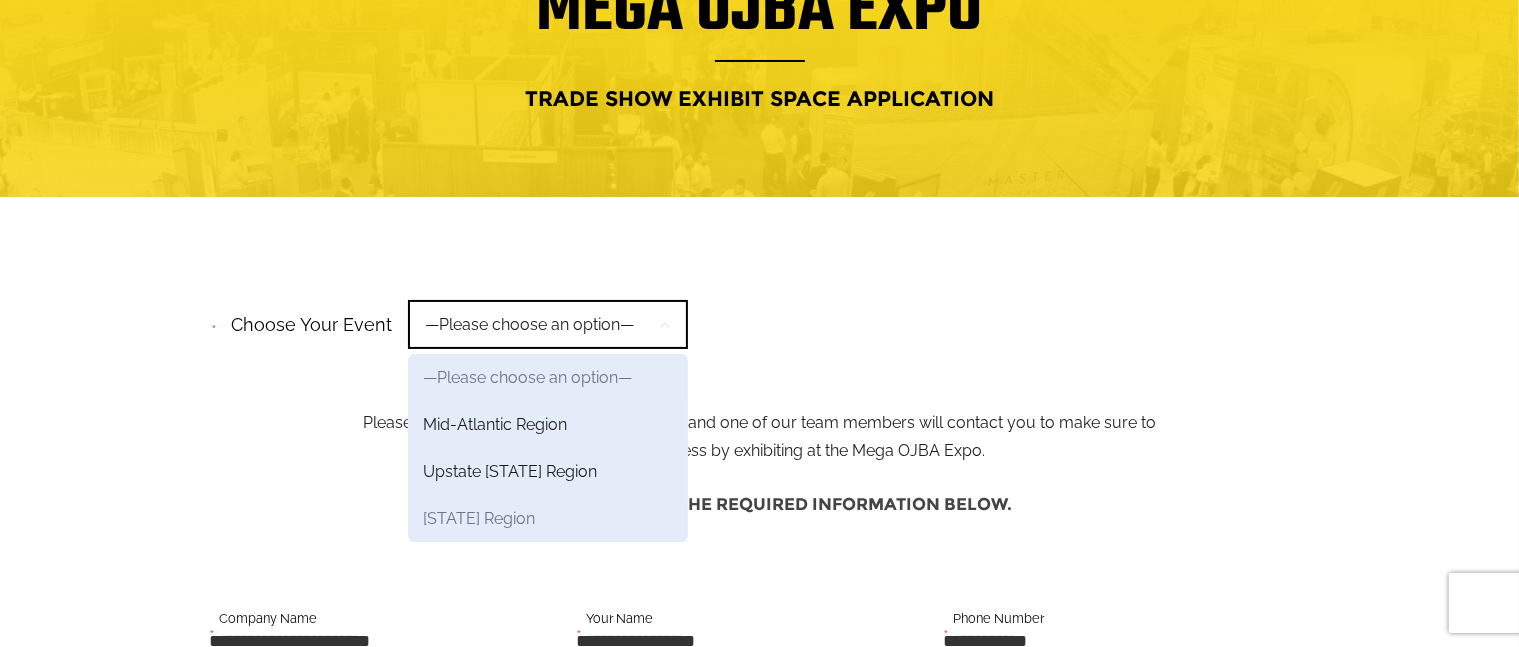 click on "New York Region" at bounding box center [548, 377] 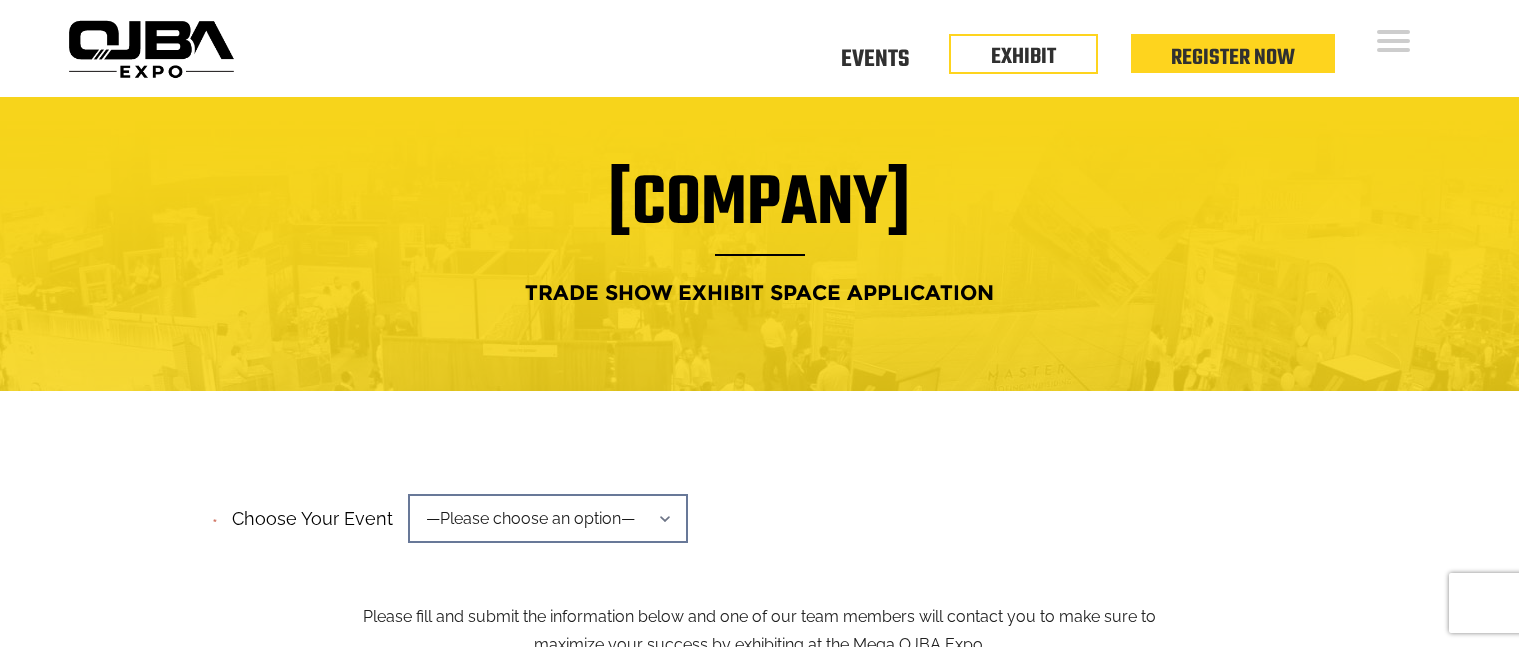 scroll, scrollTop: 0, scrollLeft: 0, axis: both 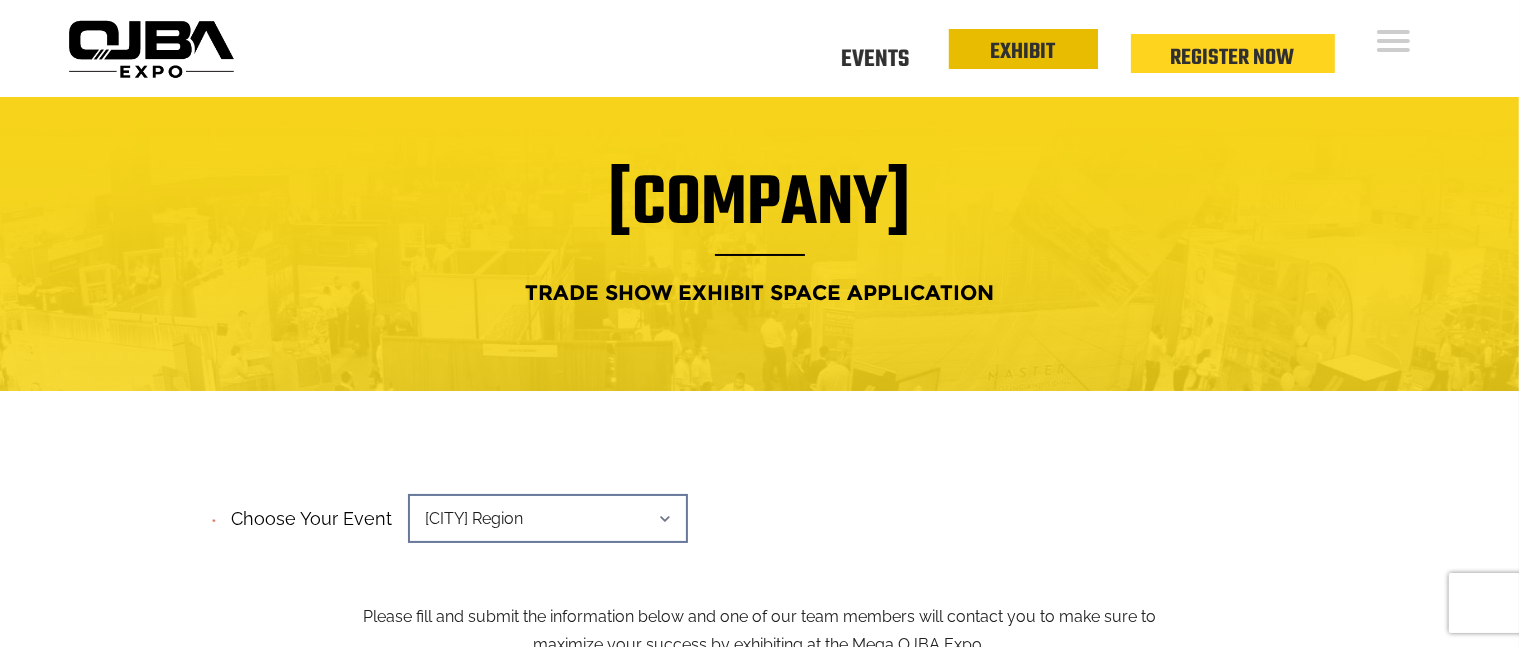 click on "EXHIBIT" at bounding box center (1023, 52) 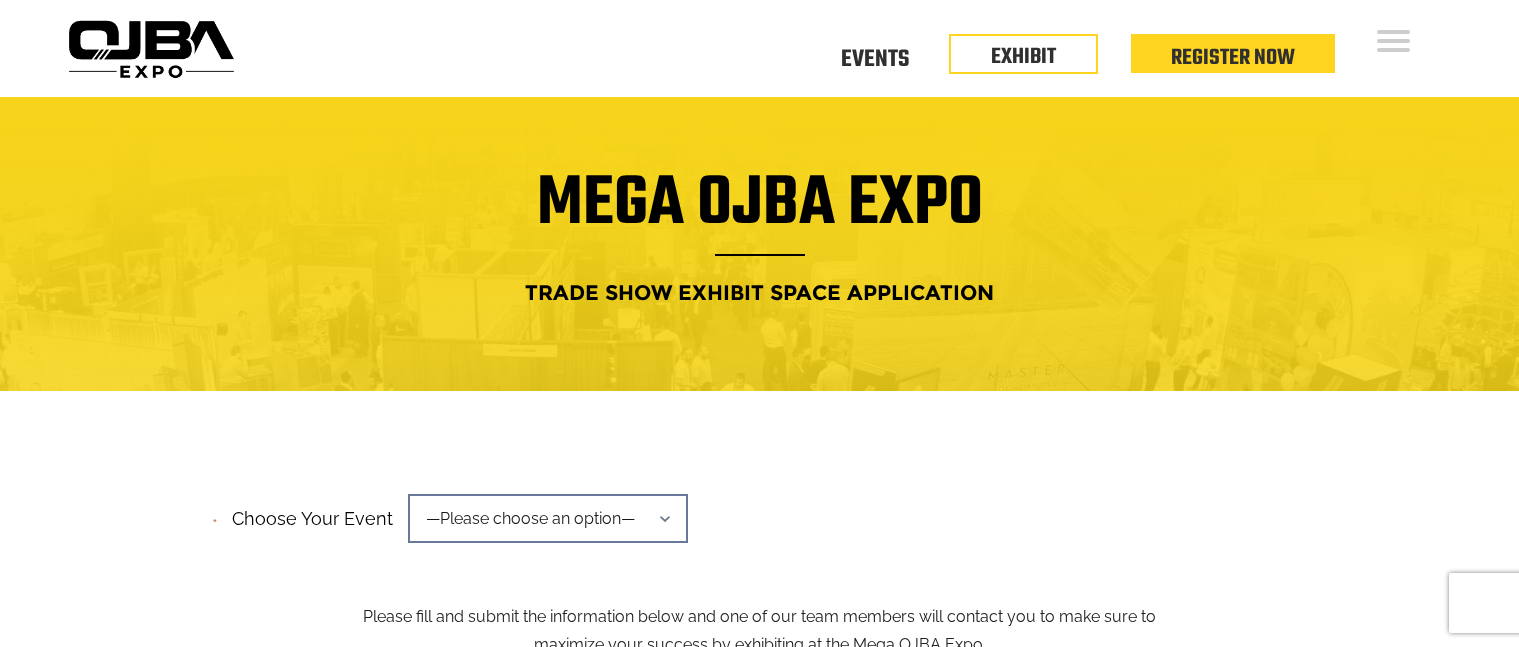 scroll, scrollTop: 0, scrollLeft: 0, axis: both 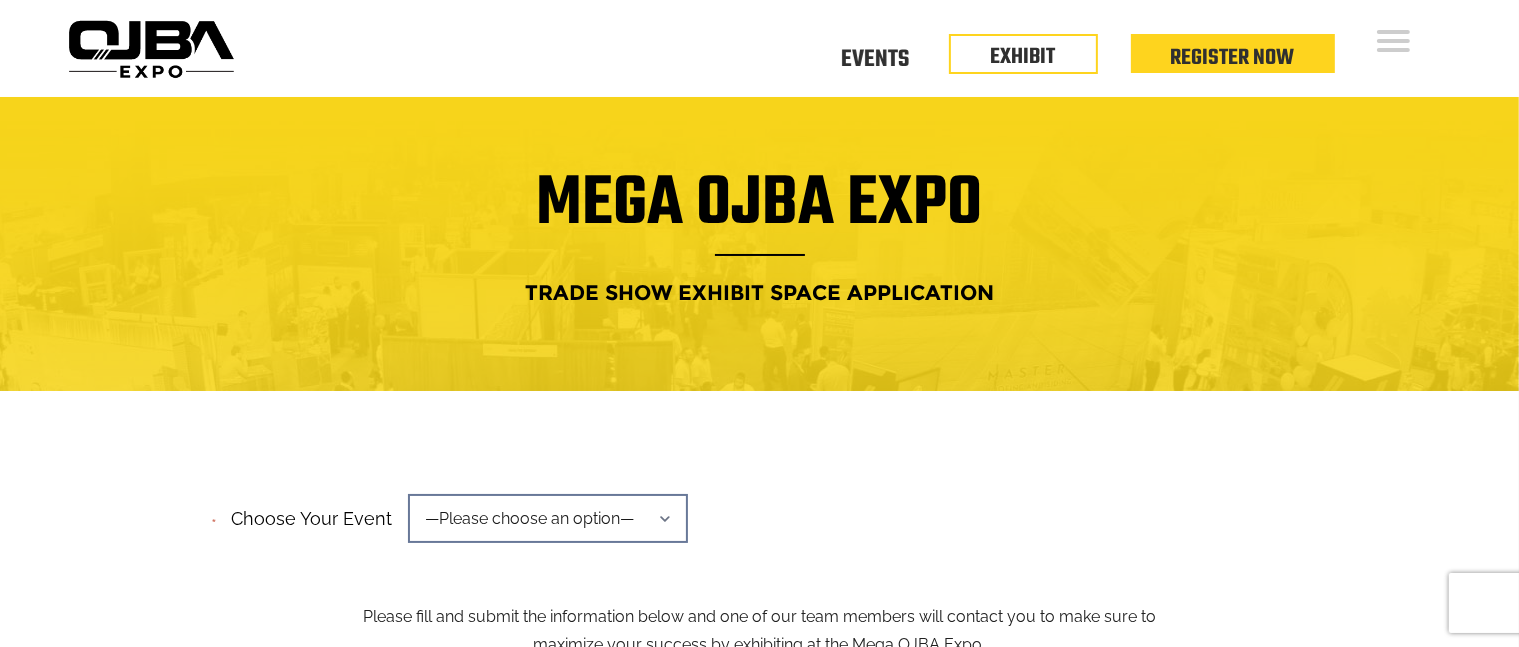 click on "—Please choose an option—" at bounding box center [548, 518] 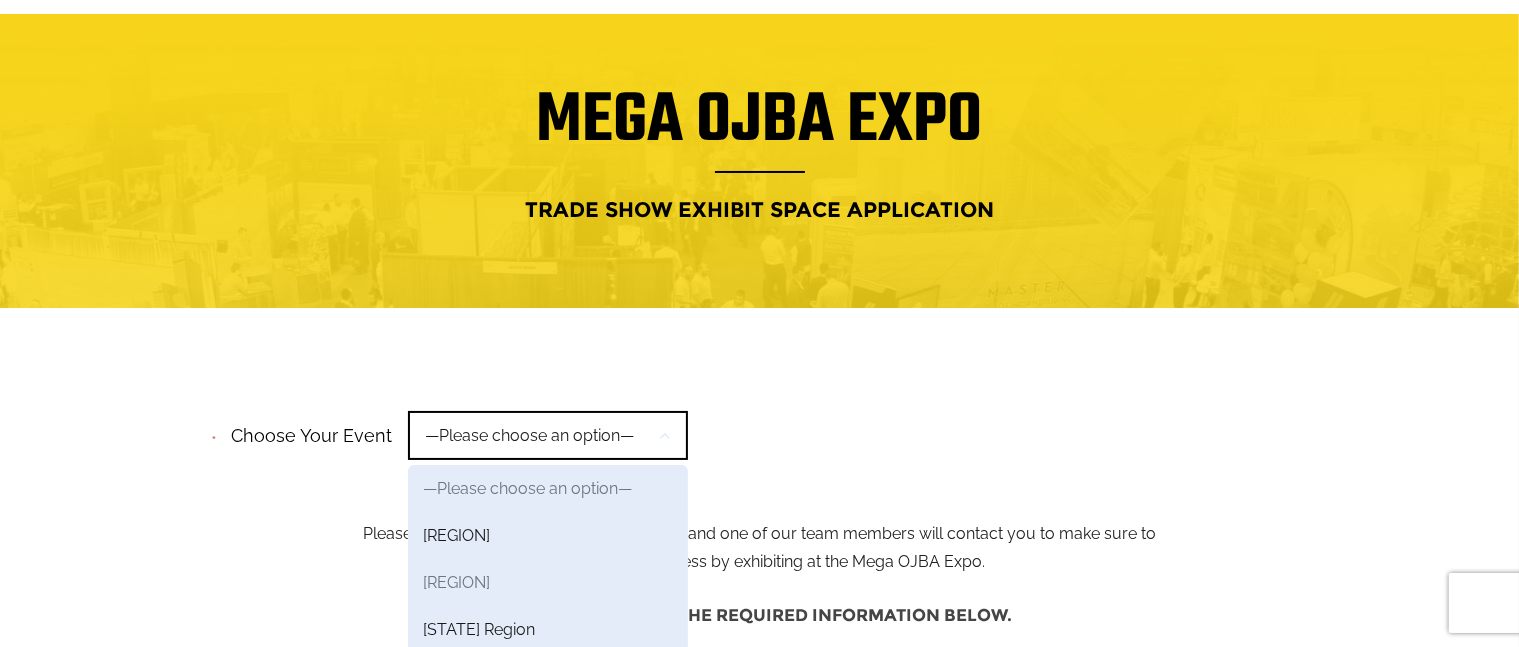 scroll, scrollTop: 100, scrollLeft: 0, axis: vertical 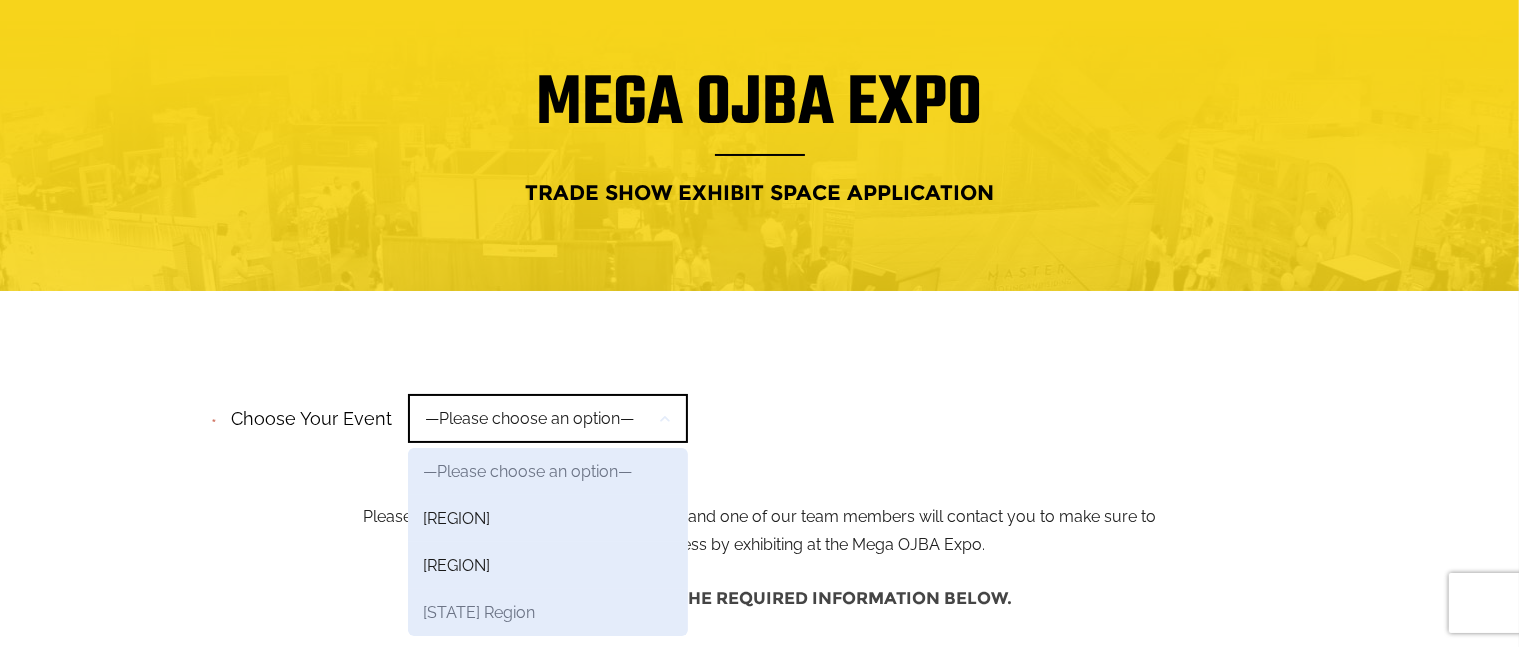click on "[CITY] Region" at bounding box center (548, 471) 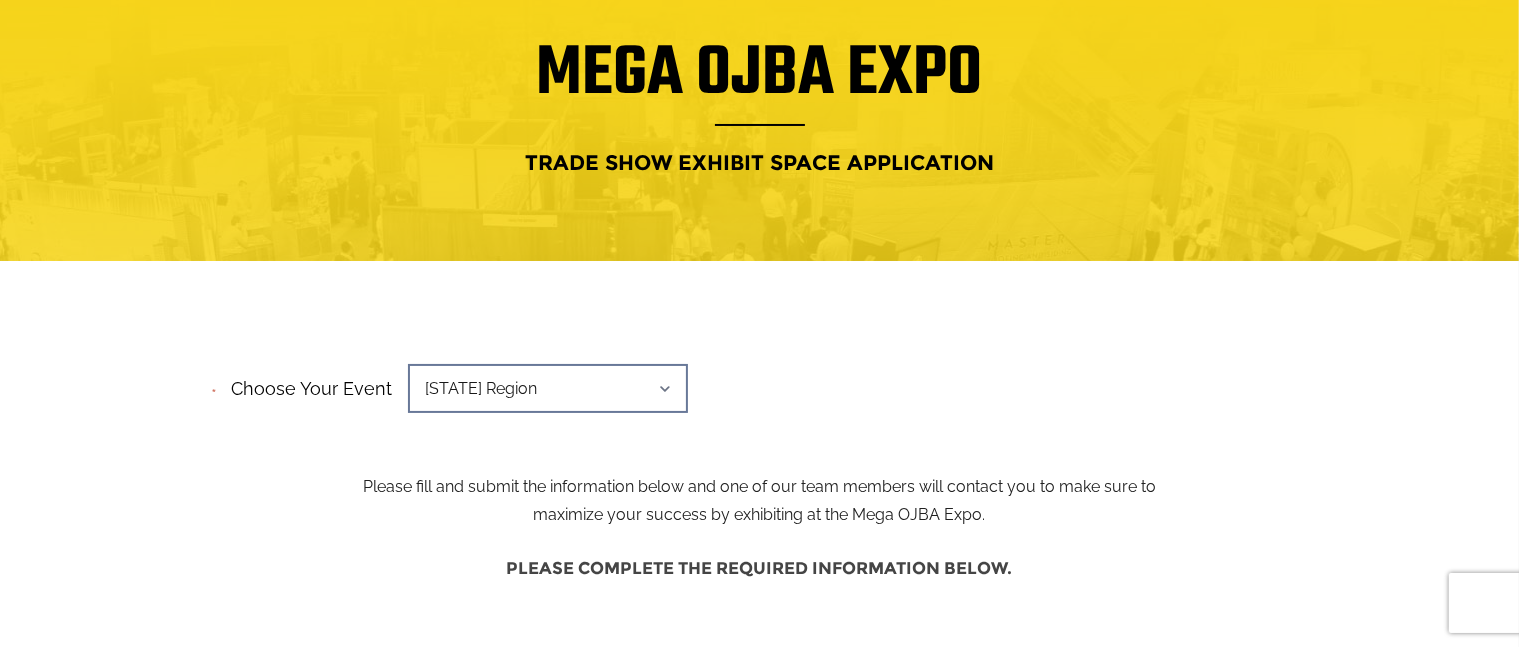 scroll, scrollTop: 0, scrollLeft: 0, axis: both 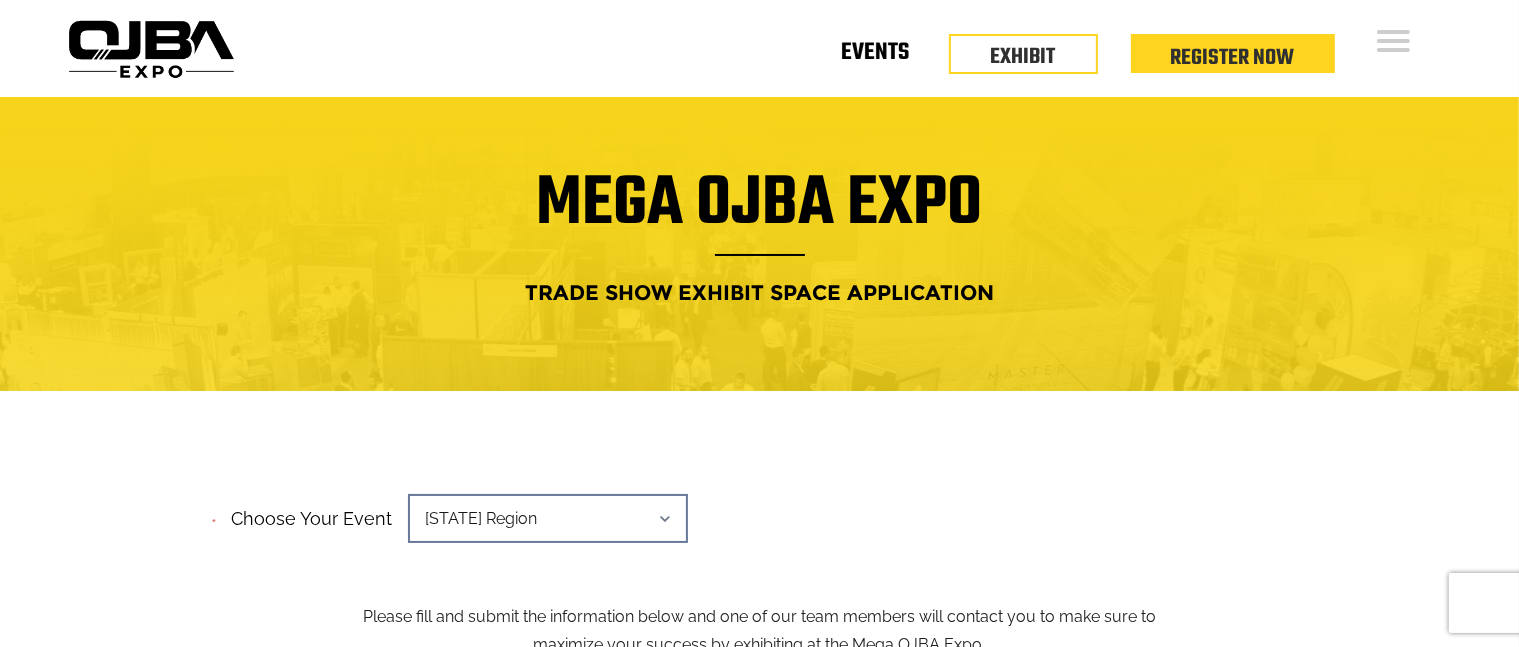 click on "Events" at bounding box center (875, 56) 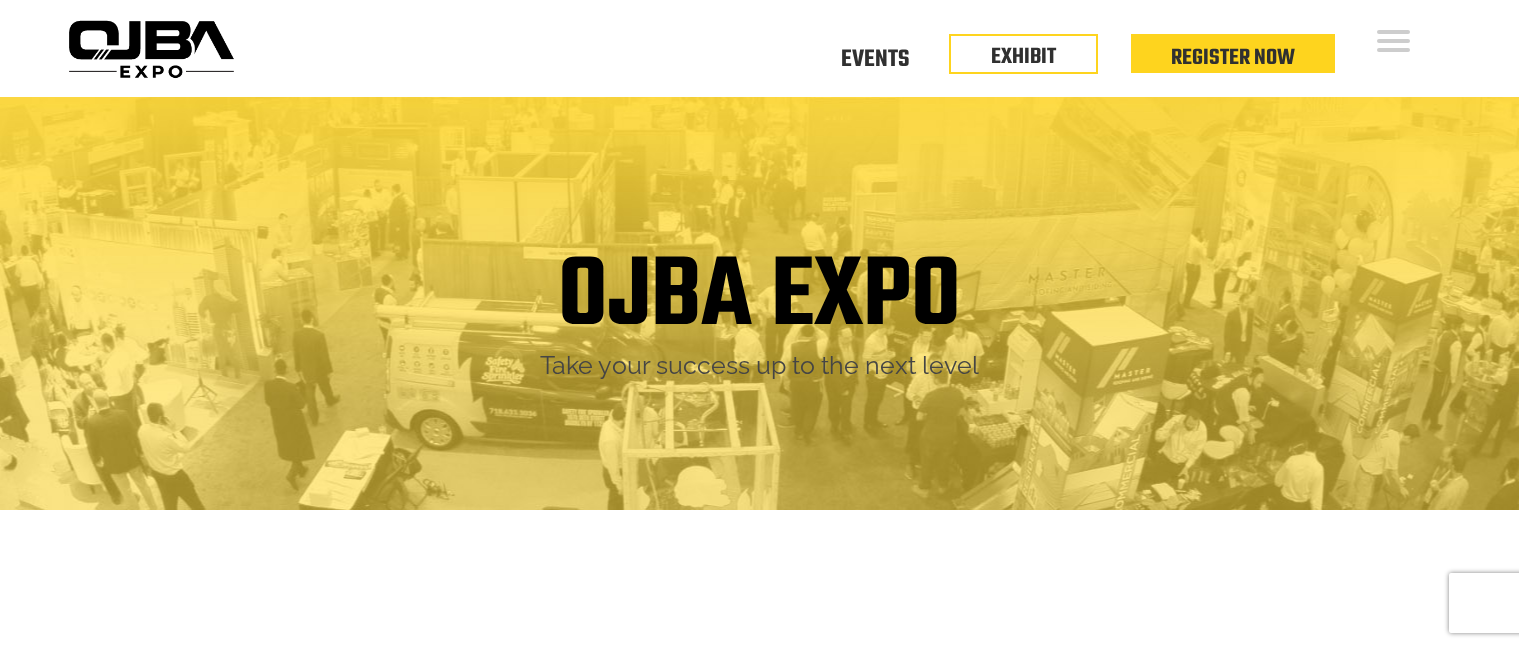 scroll, scrollTop: 0, scrollLeft: 0, axis: both 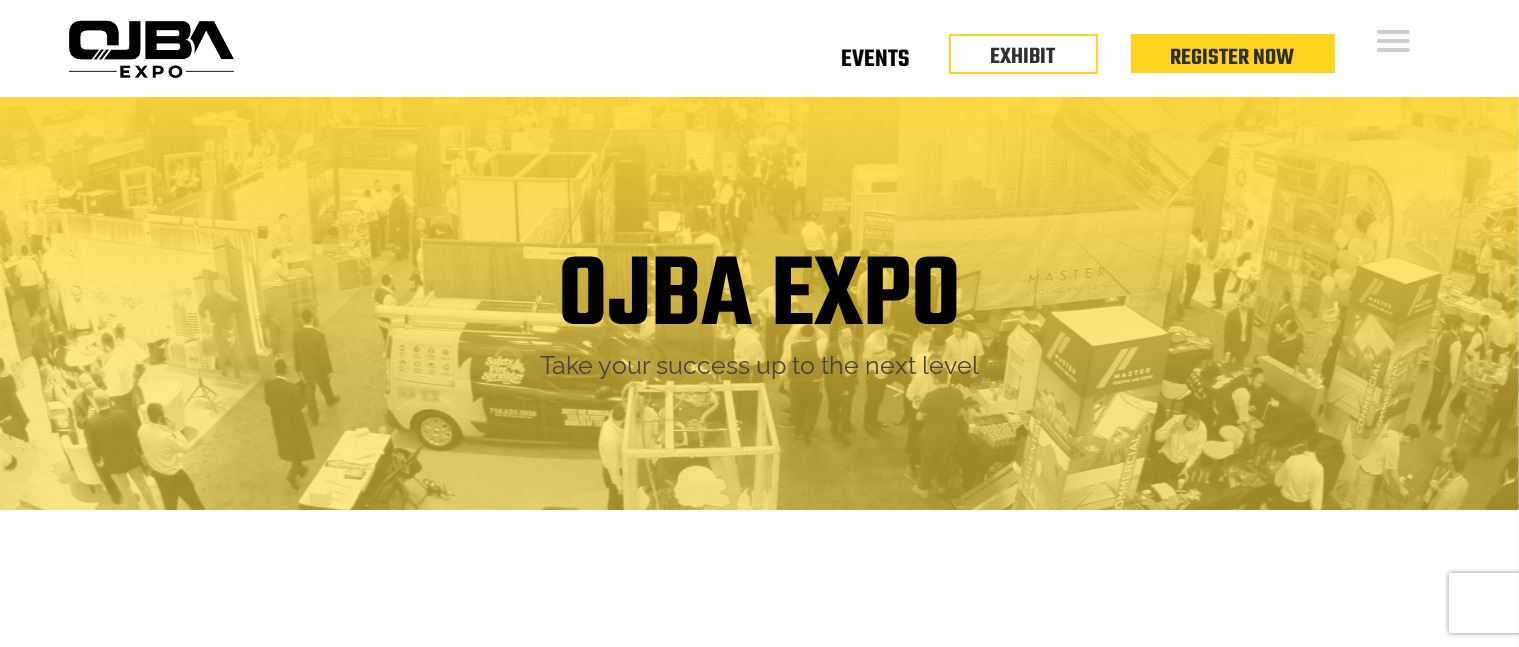 drag, startPoint x: 0, startPoint y: 0, endPoint x: 865, endPoint y: 48, distance: 866.33075 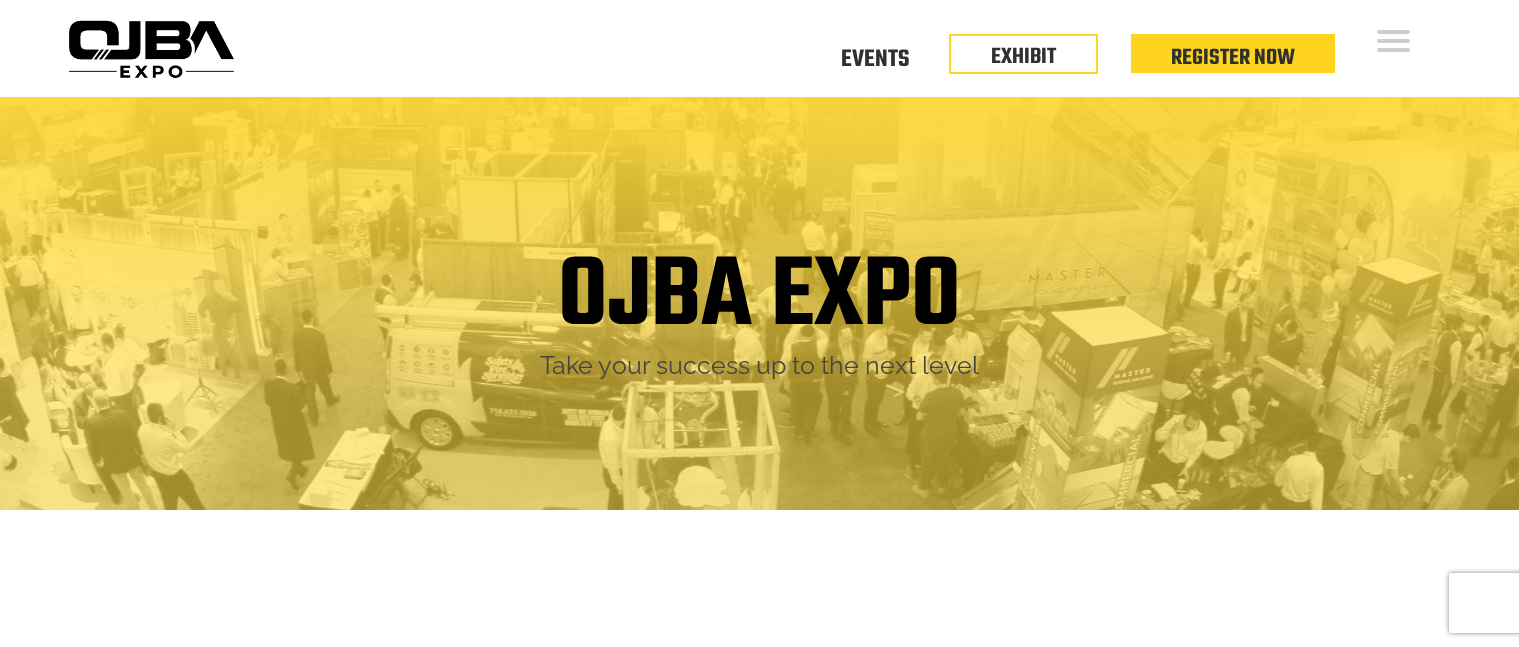 scroll, scrollTop: 0, scrollLeft: 0, axis: both 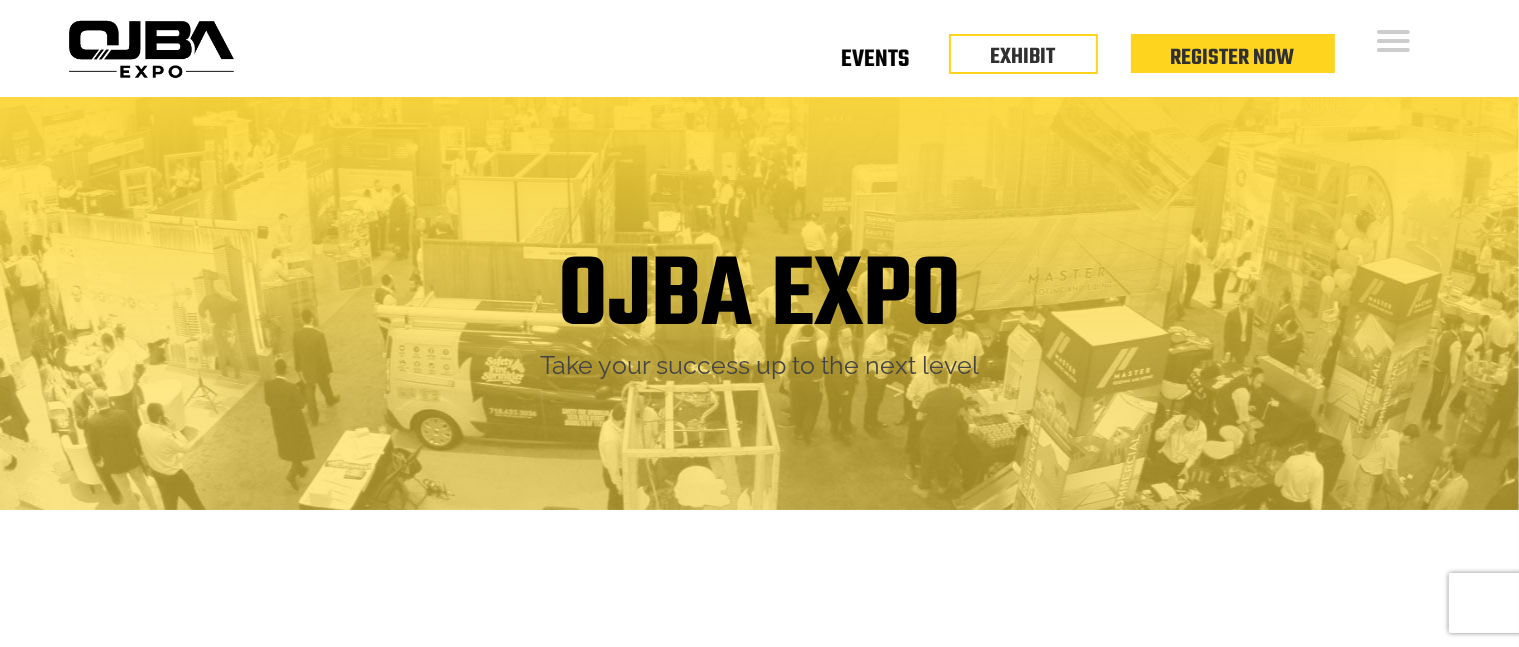 click on "Events" at bounding box center (875, 63) 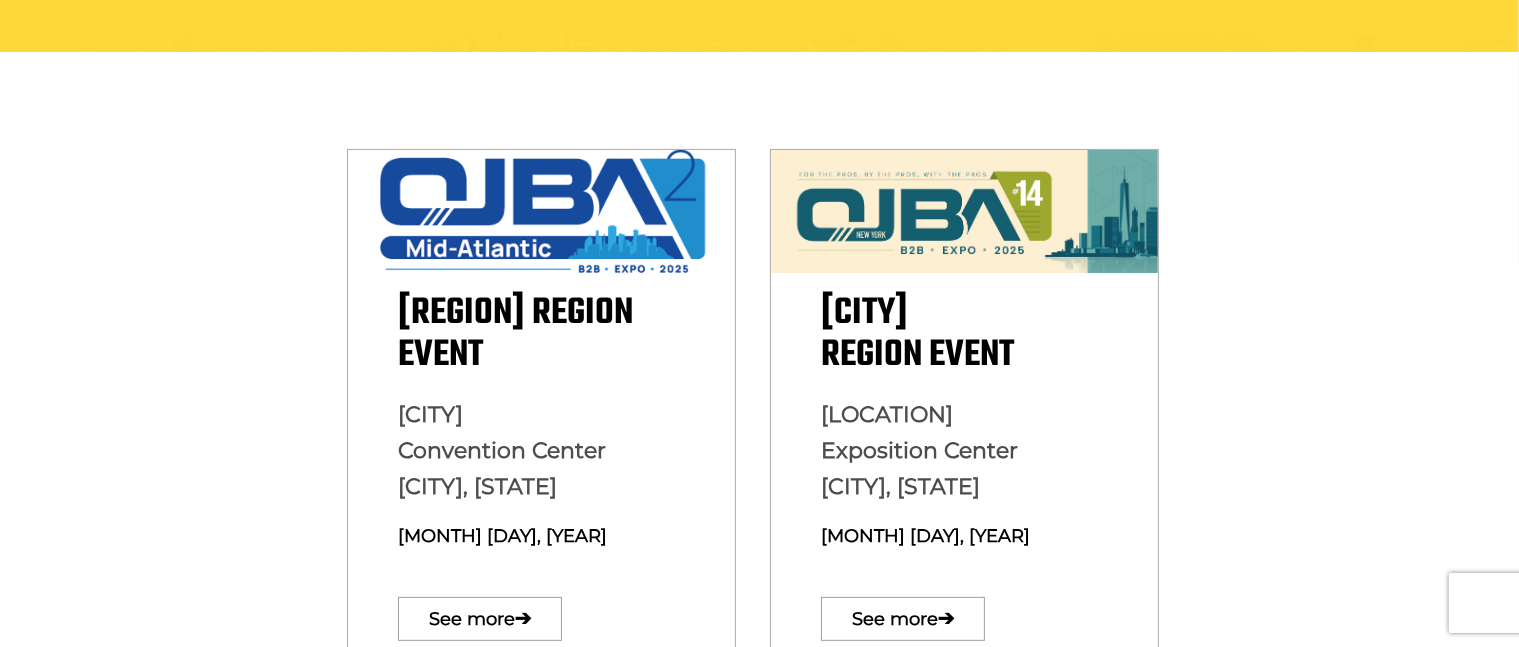 scroll, scrollTop: 600, scrollLeft: 0, axis: vertical 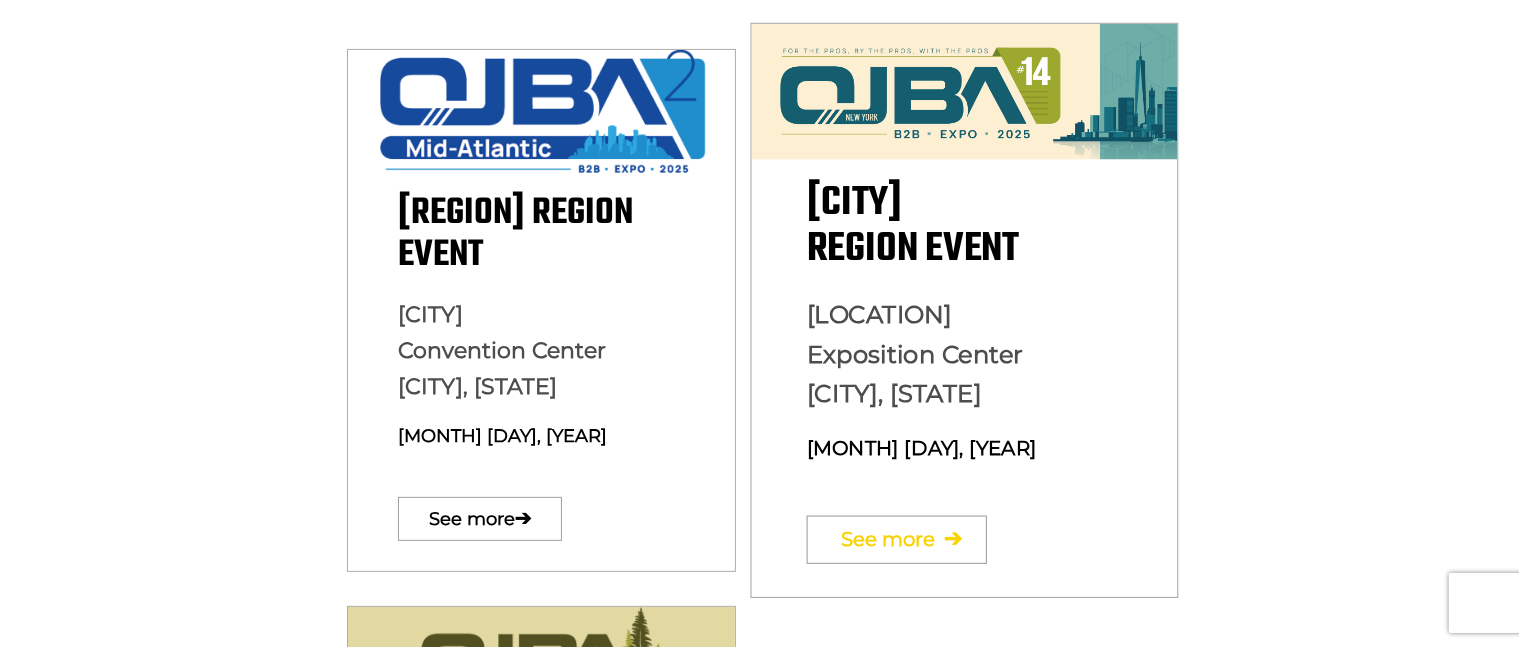click on "See more  ➔" at bounding box center [897, 539] 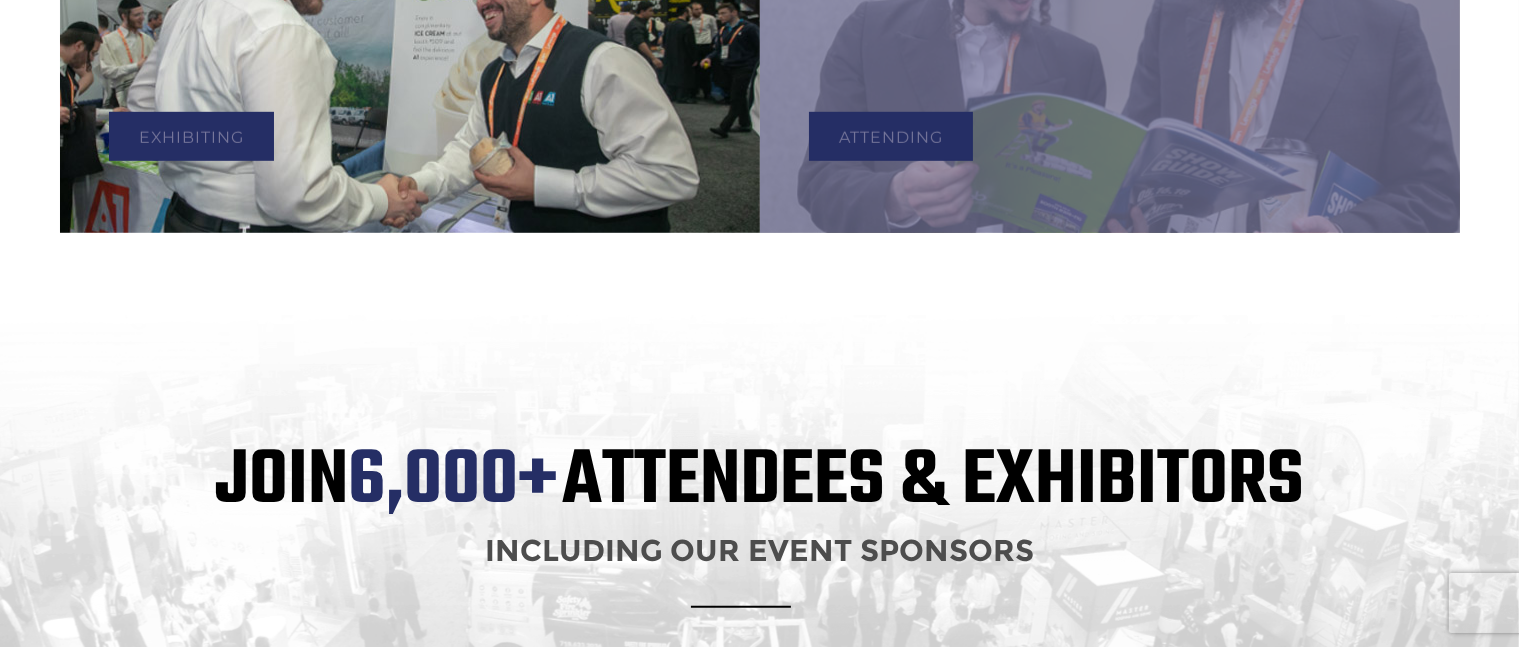 scroll, scrollTop: 1400, scrollLeft: 0, axis: vertical 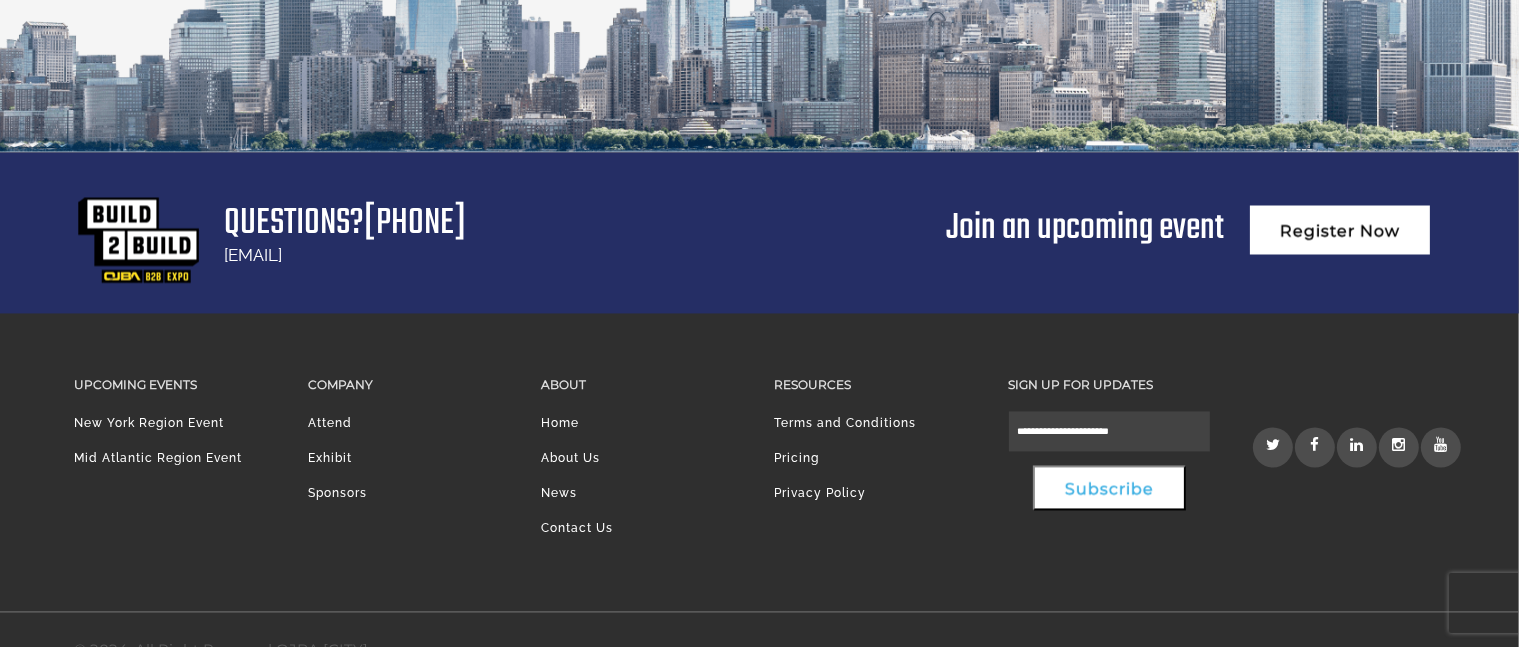click on "Subscribe" at bounding box center [1109, 487] 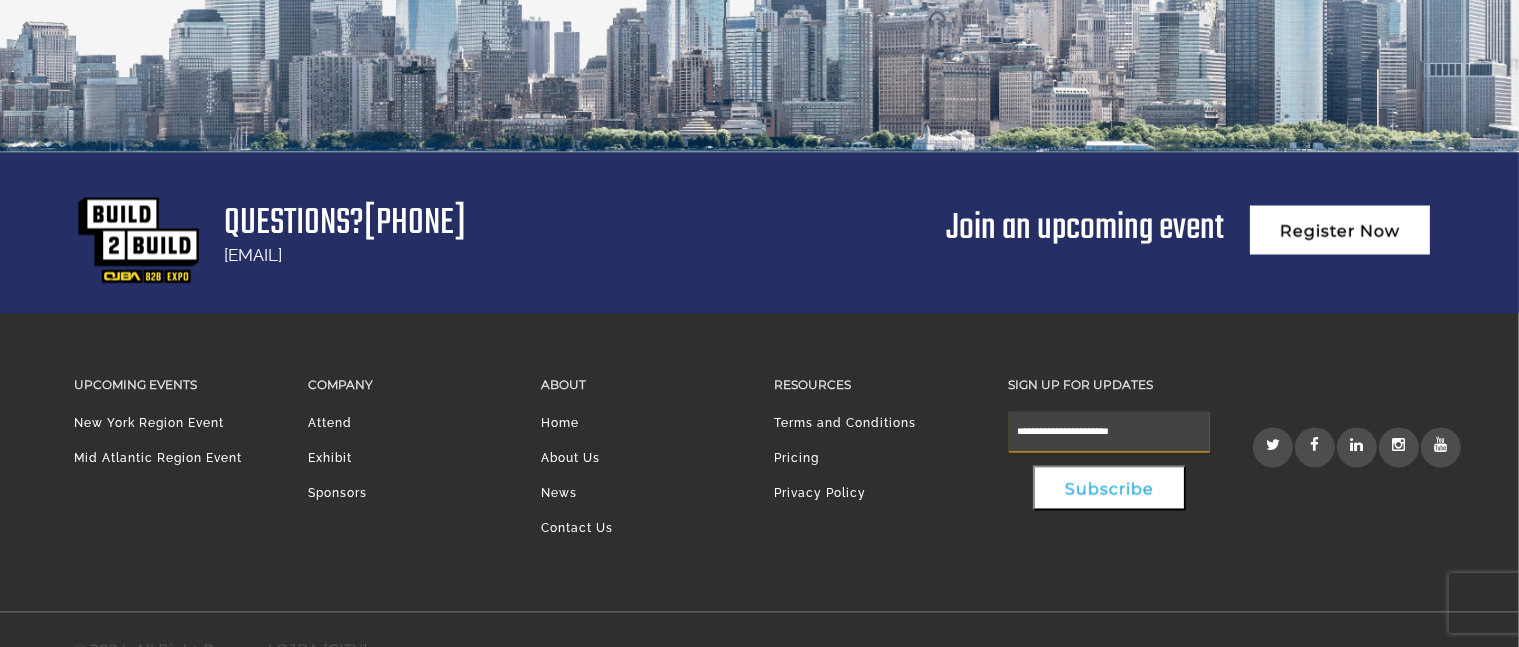 type on "**********" 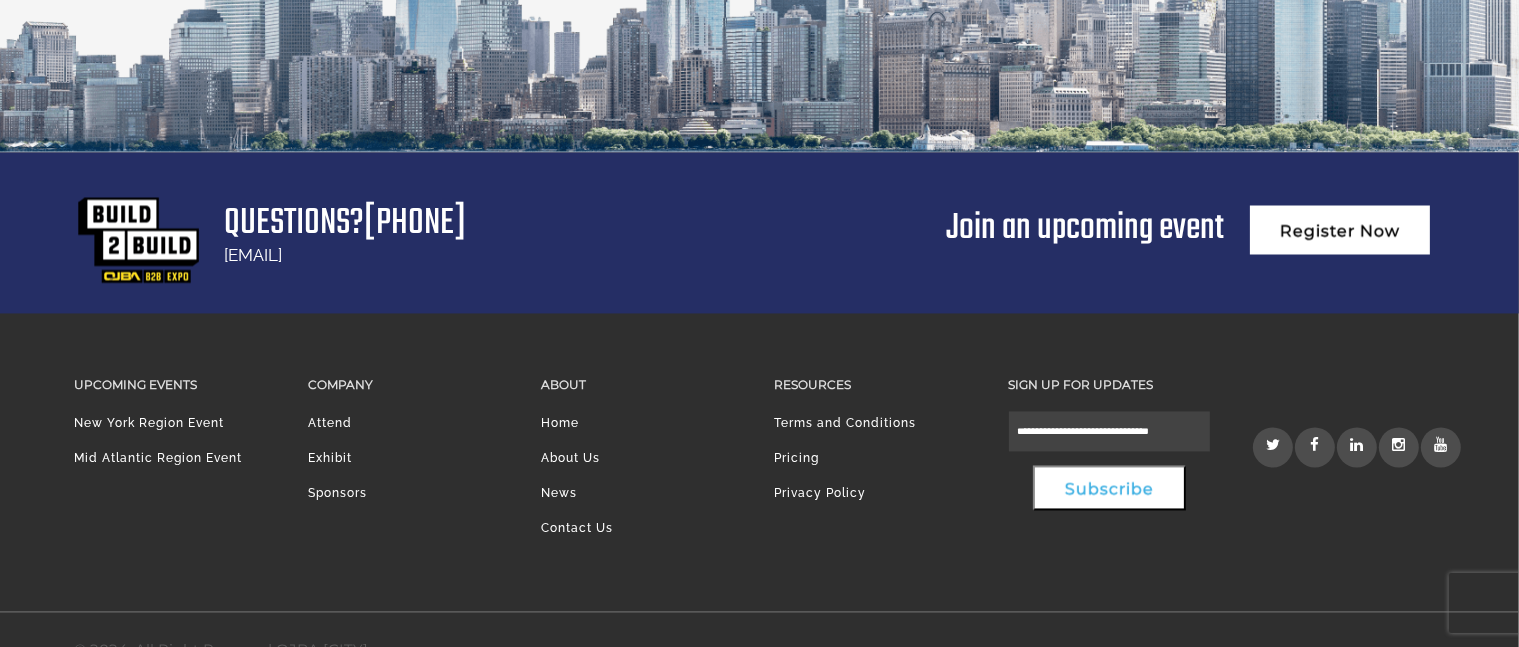 click on "Subscribe" at bounding box center [1109, 487] 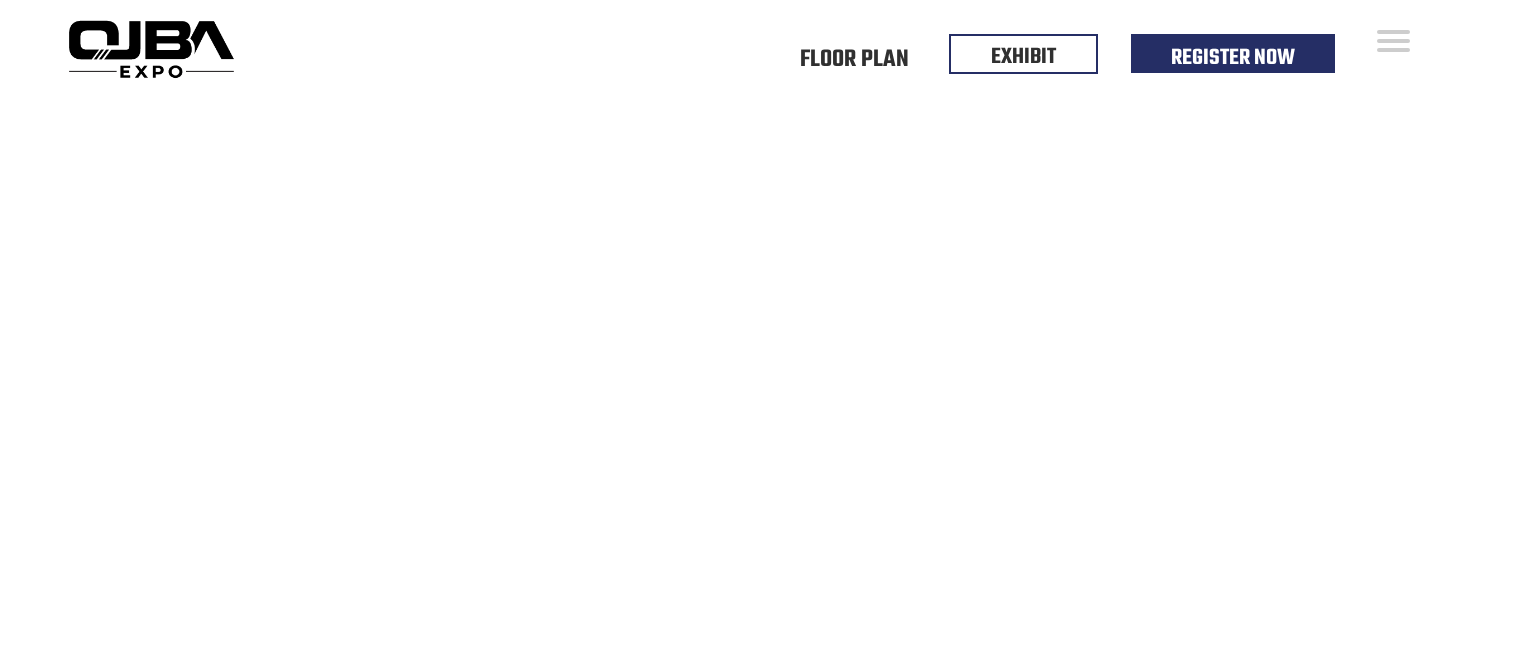 scroll, scrollTop: 3923, scrollLeft: 0, axis: vertical 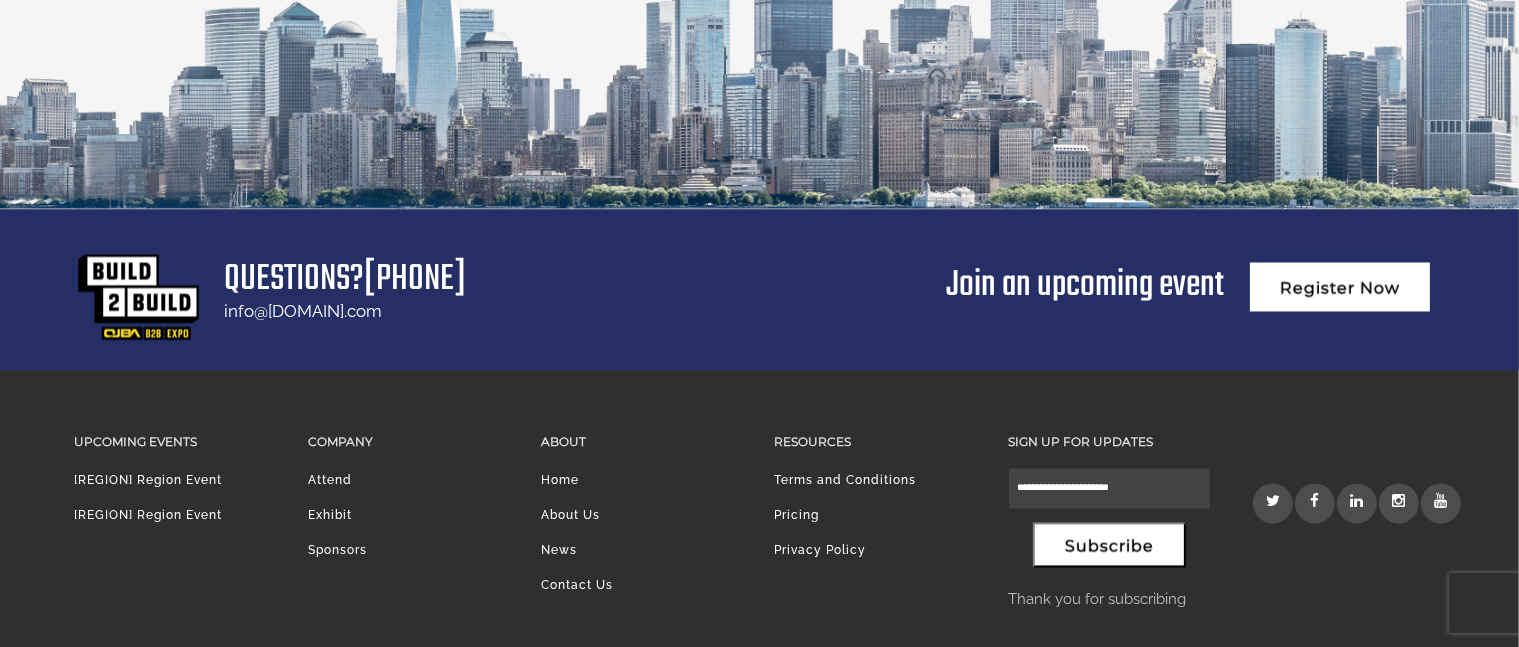 click on "[REGION] Region Event" at bounding box center (149, 480) 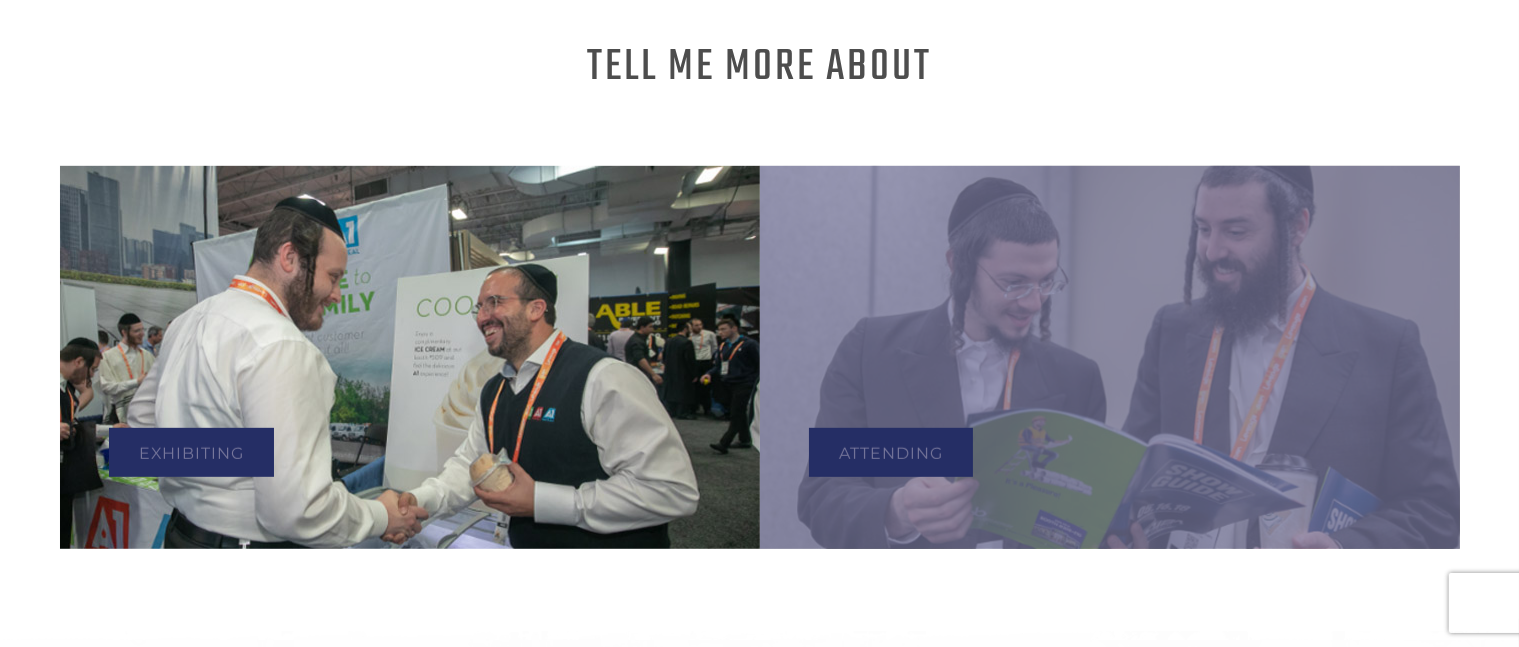 scroll, scrollTop: 1200, scrollLeft: 0, axis: vertical 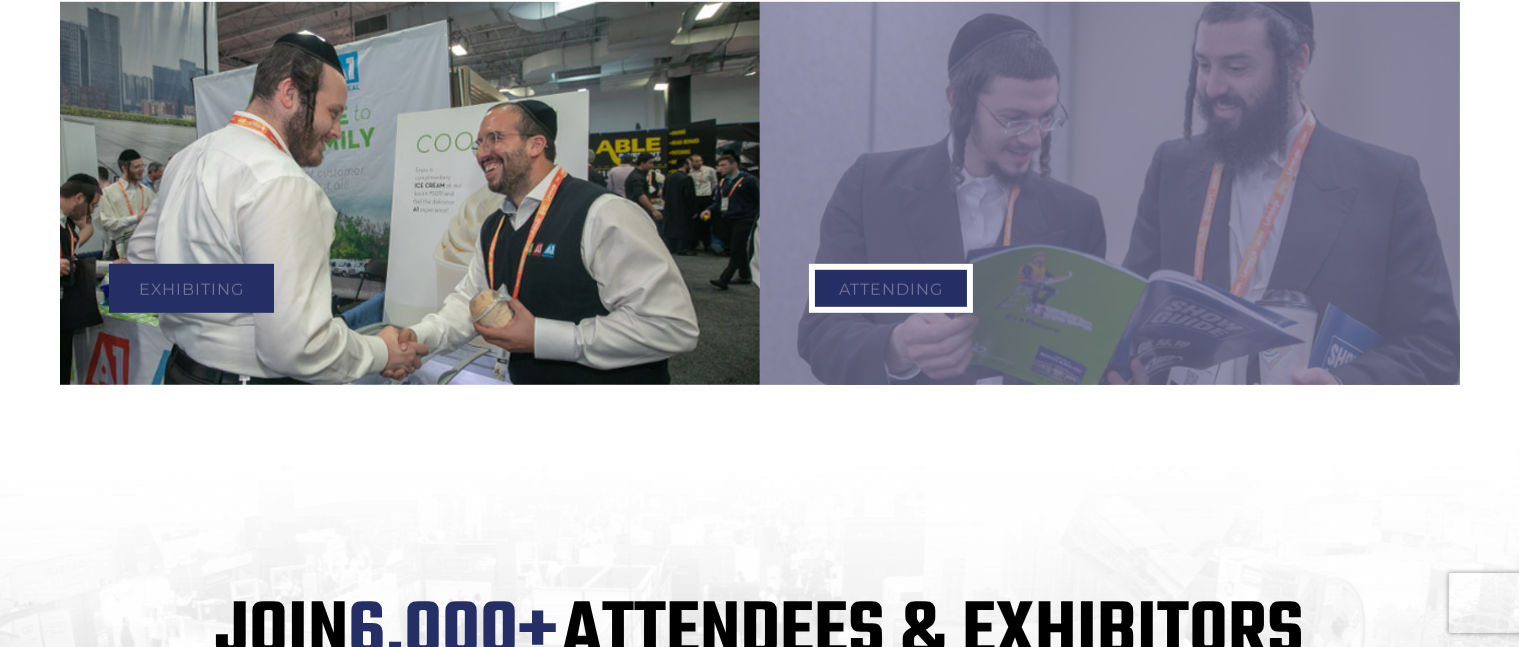 click on "Attending" at bounding box center (891, 288) 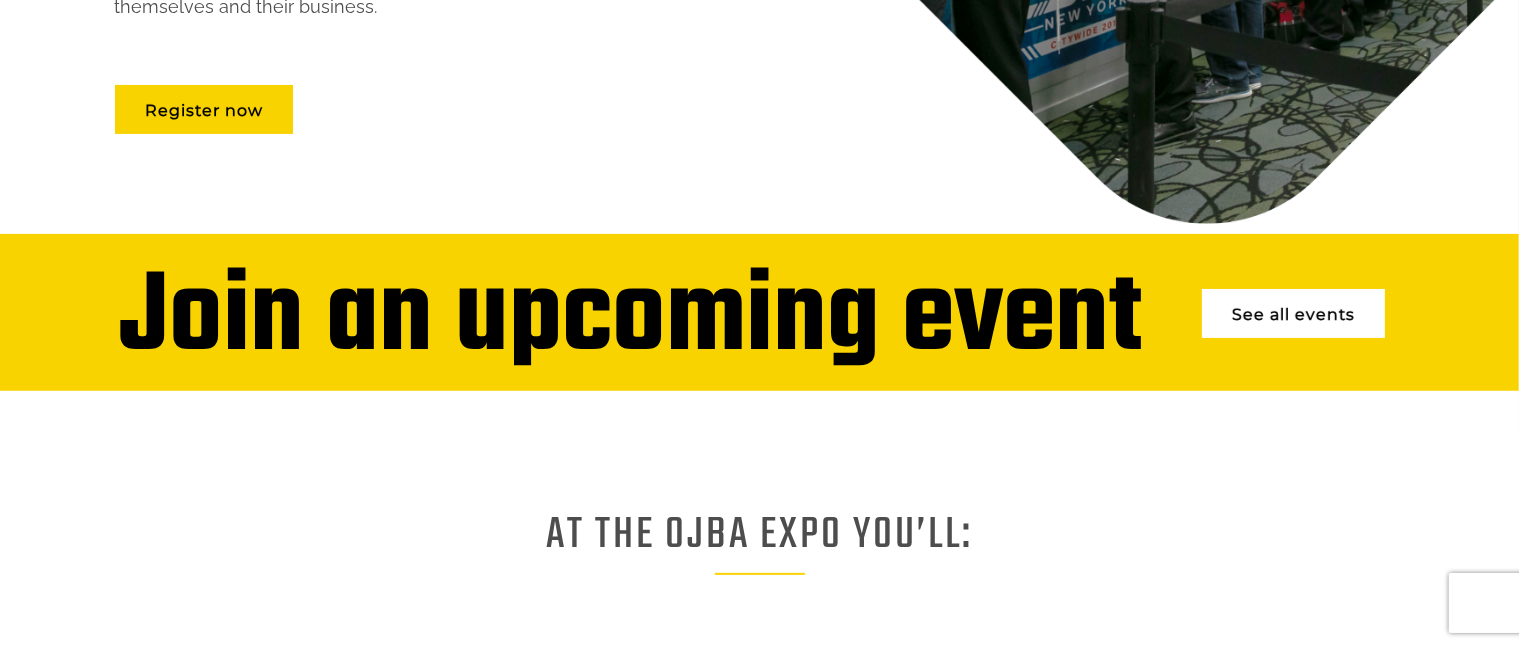 scroll, scrollTop: 600, scrollLeft: 0, axis: vertical 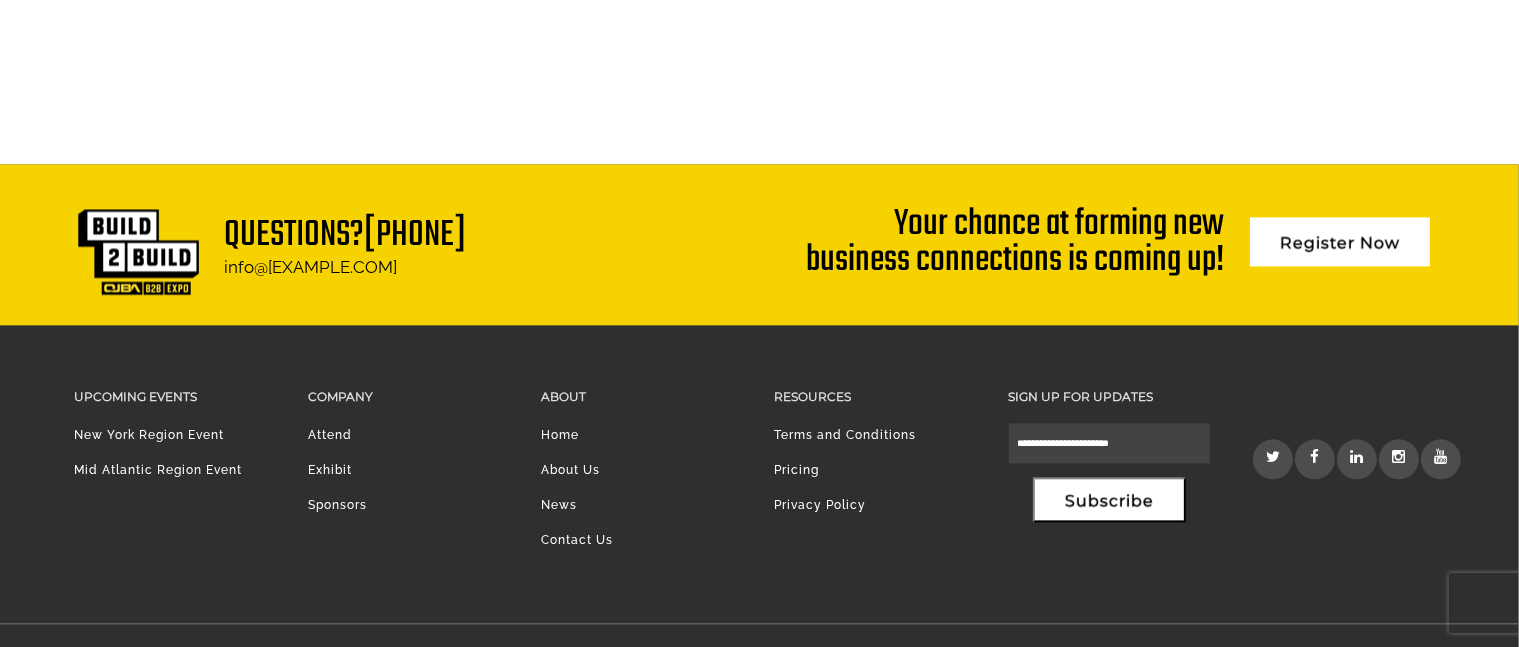 click on "Company" at bounding box center [409, 396] 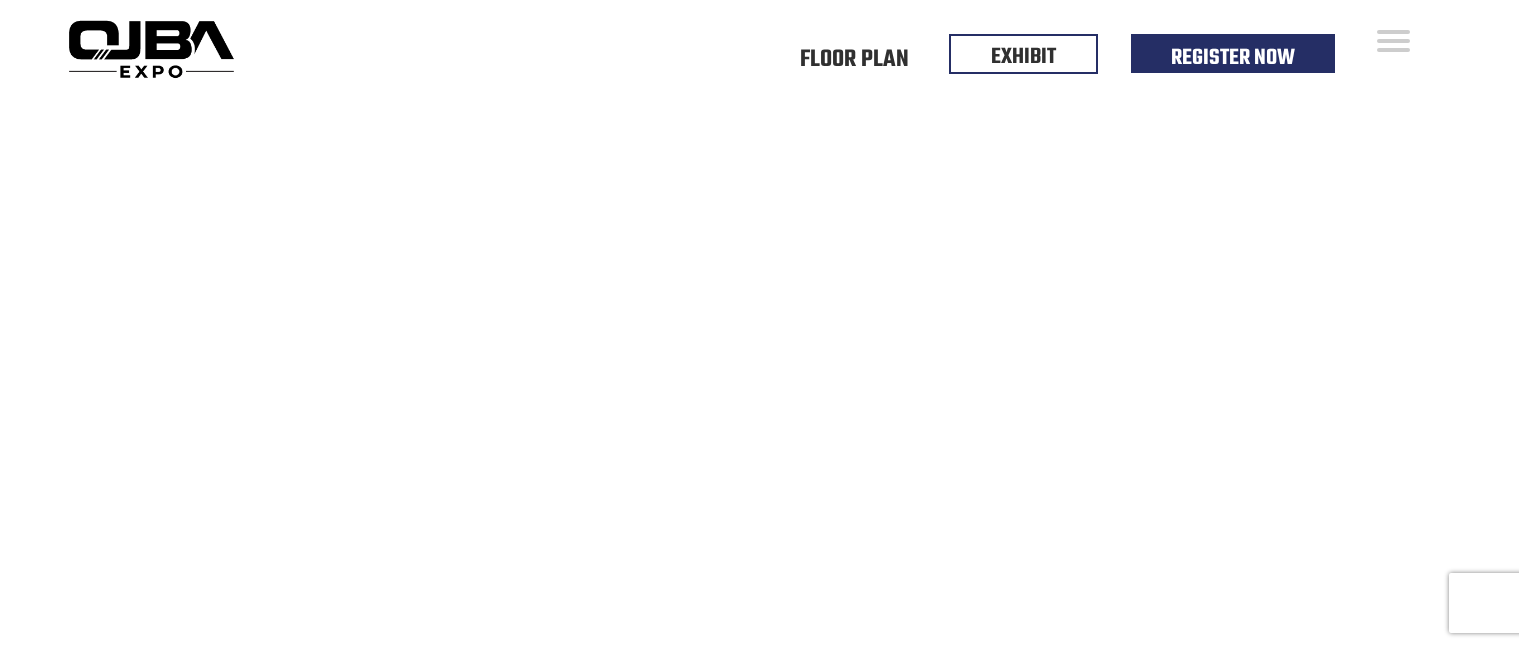 scroll, scrollTop: 0, scrollLeft: 0, axis: both 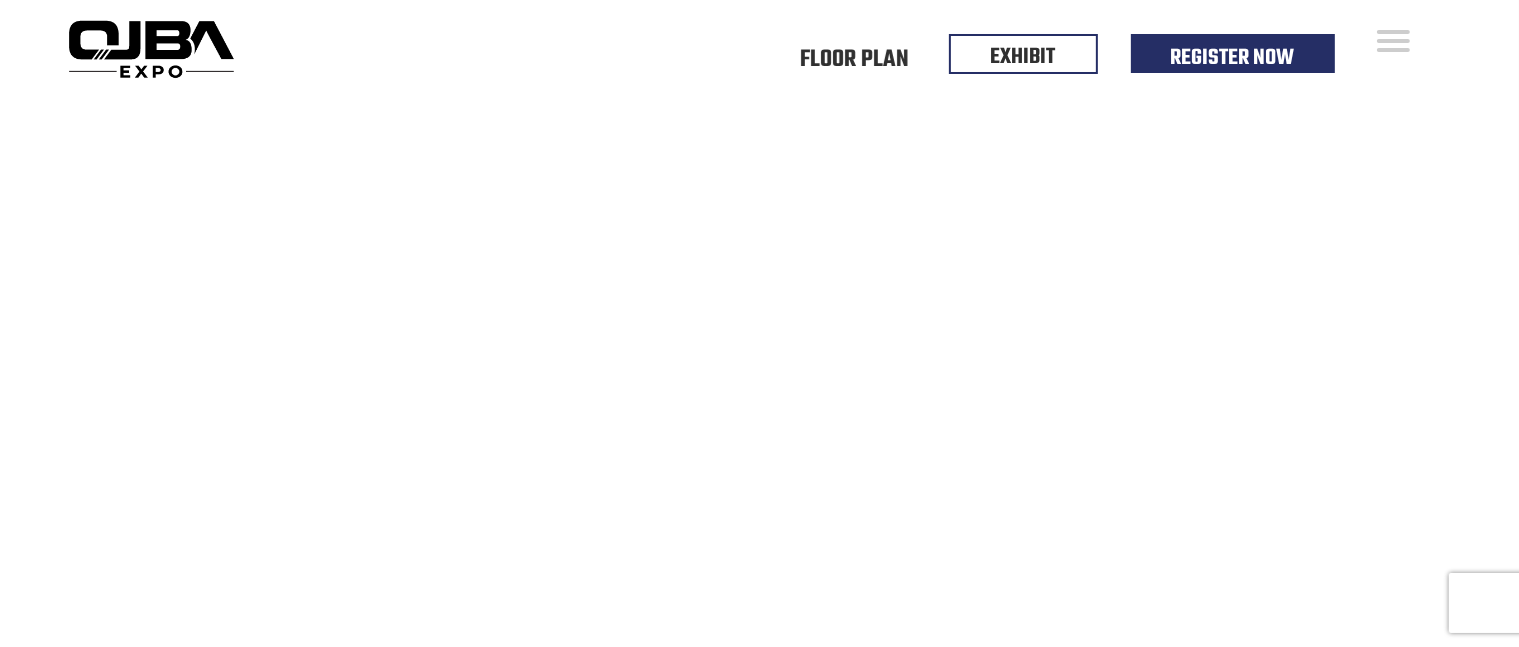 click on "Why Exhibit" at bounding box center (1940, 110) 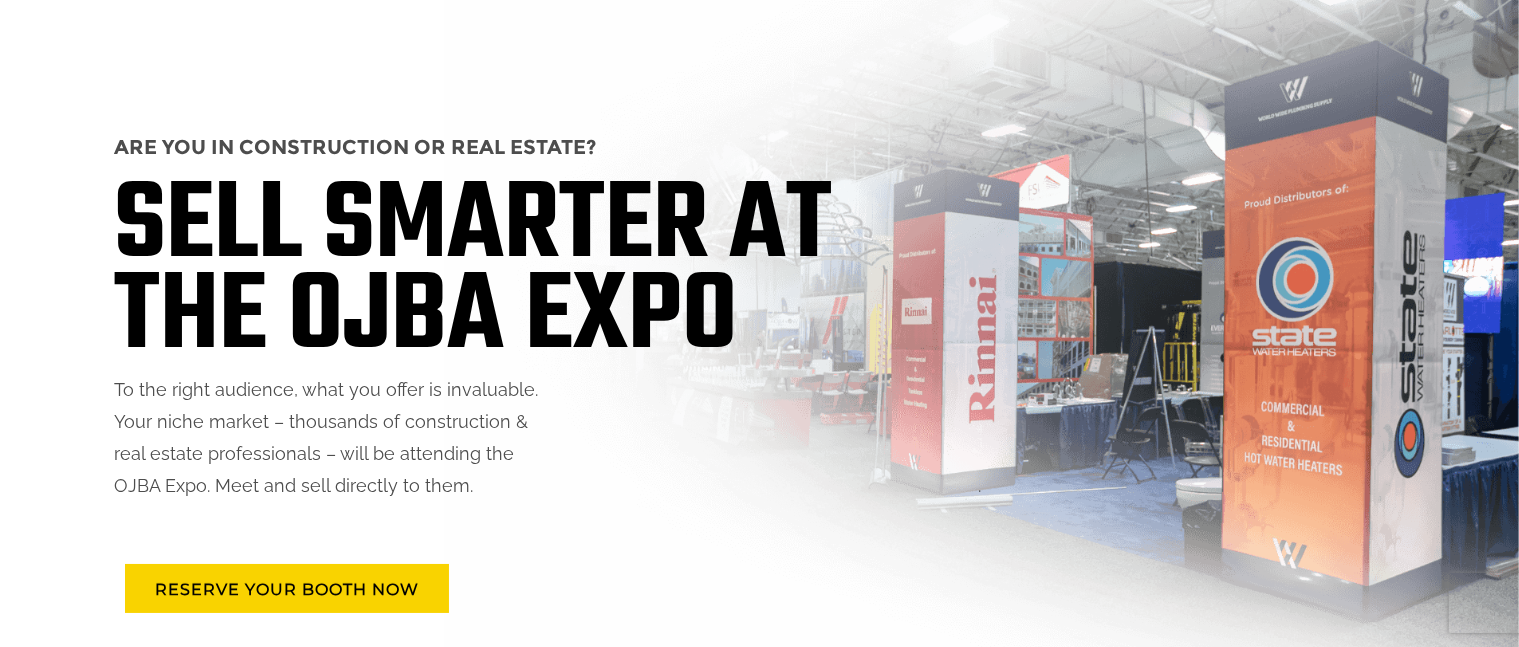 scroll, scrollTop: 200, scrollLeft: 0, axis: vertical 